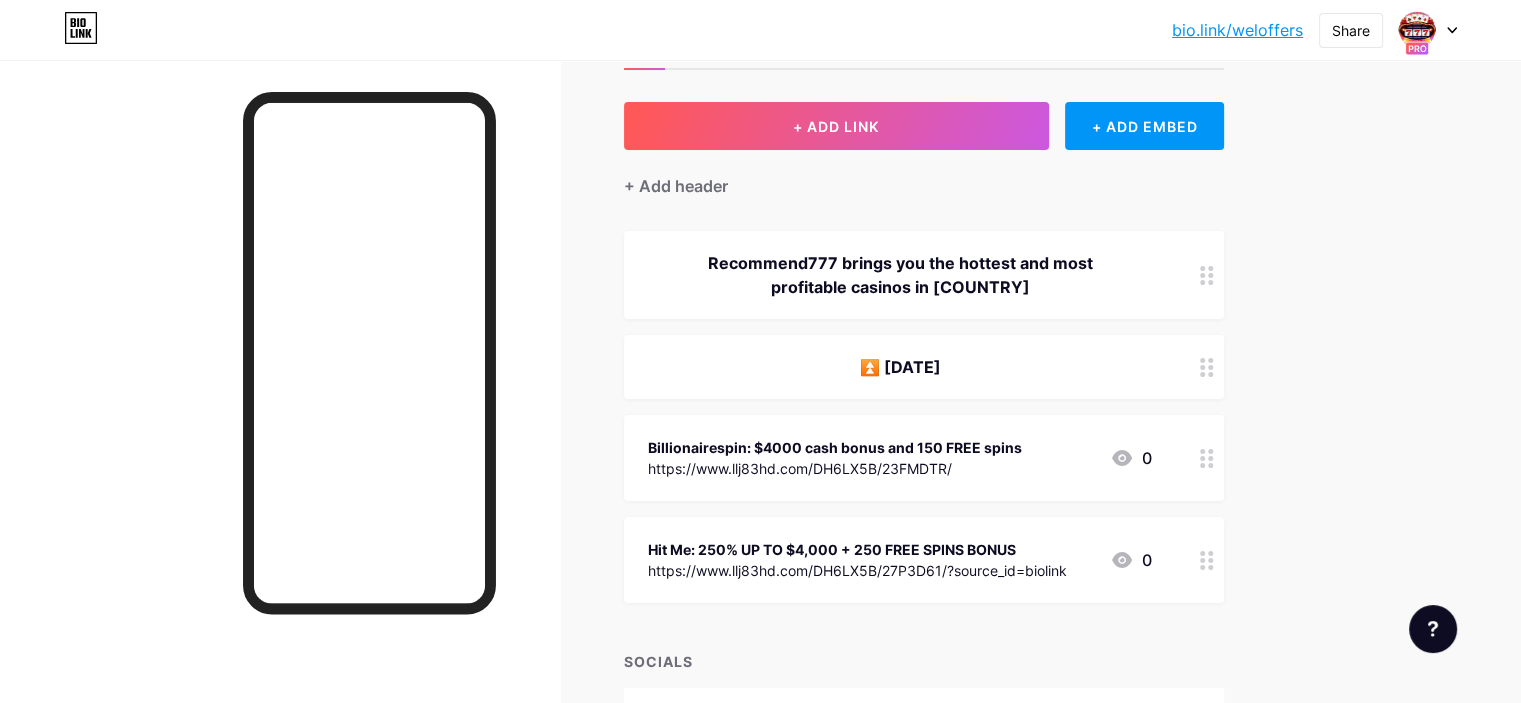 scroll, scrollTop: 215, scrollLeft: 0, axis: vertical 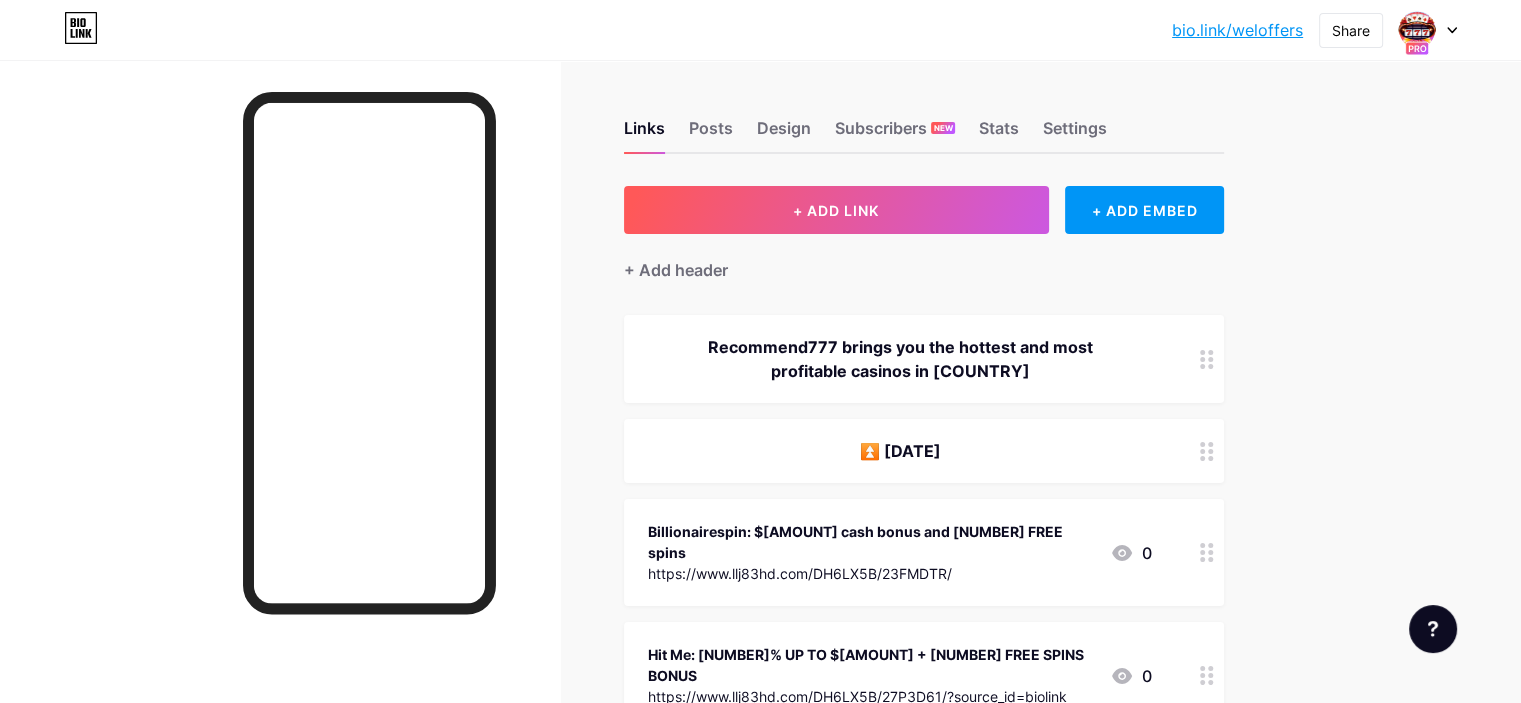 click on "Links
Posts
Design
Subscribers
NEW
Stats
Settings" at bounding box center (924, 119) 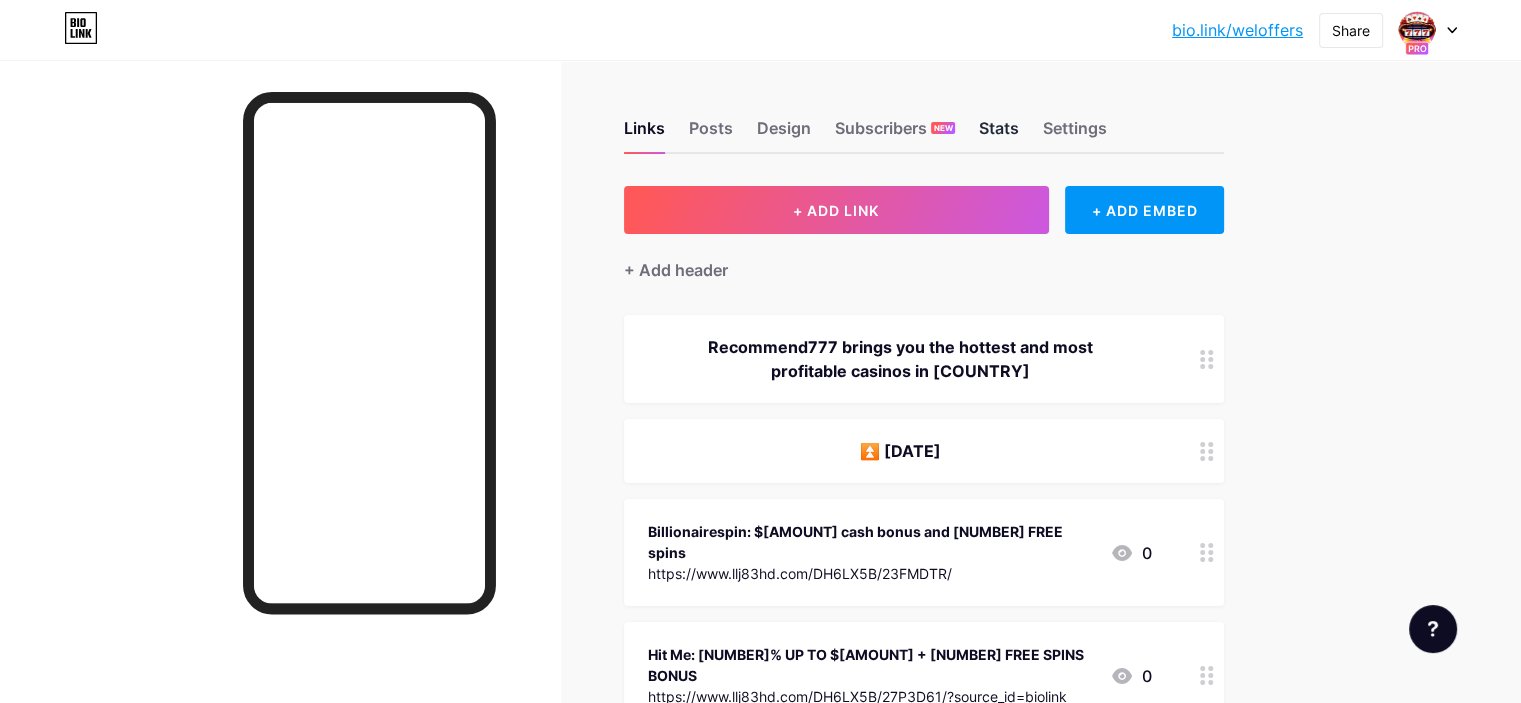 click on "Stats" at bounding box center [999, 134] 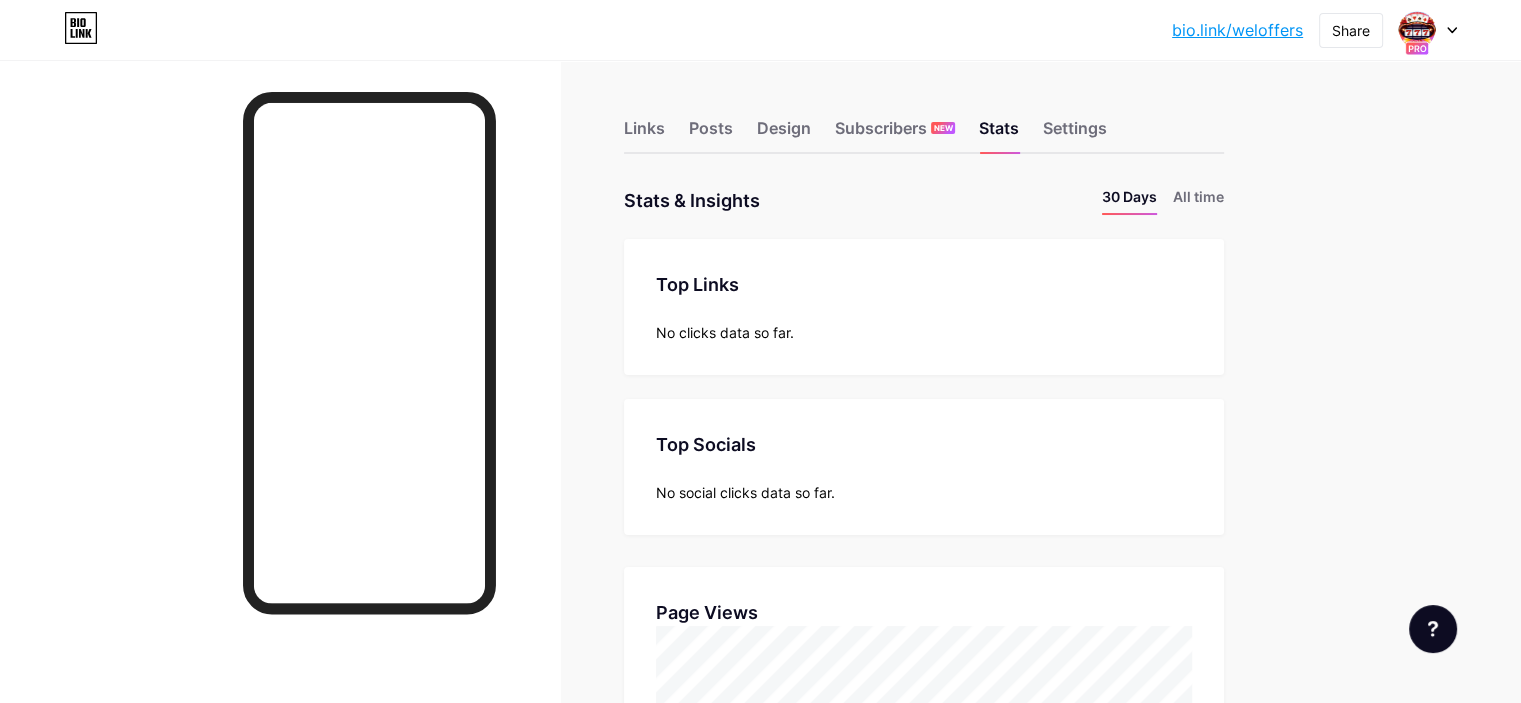 scroll, scrollTop: 999296, scrollLeft: 998479, axis: both 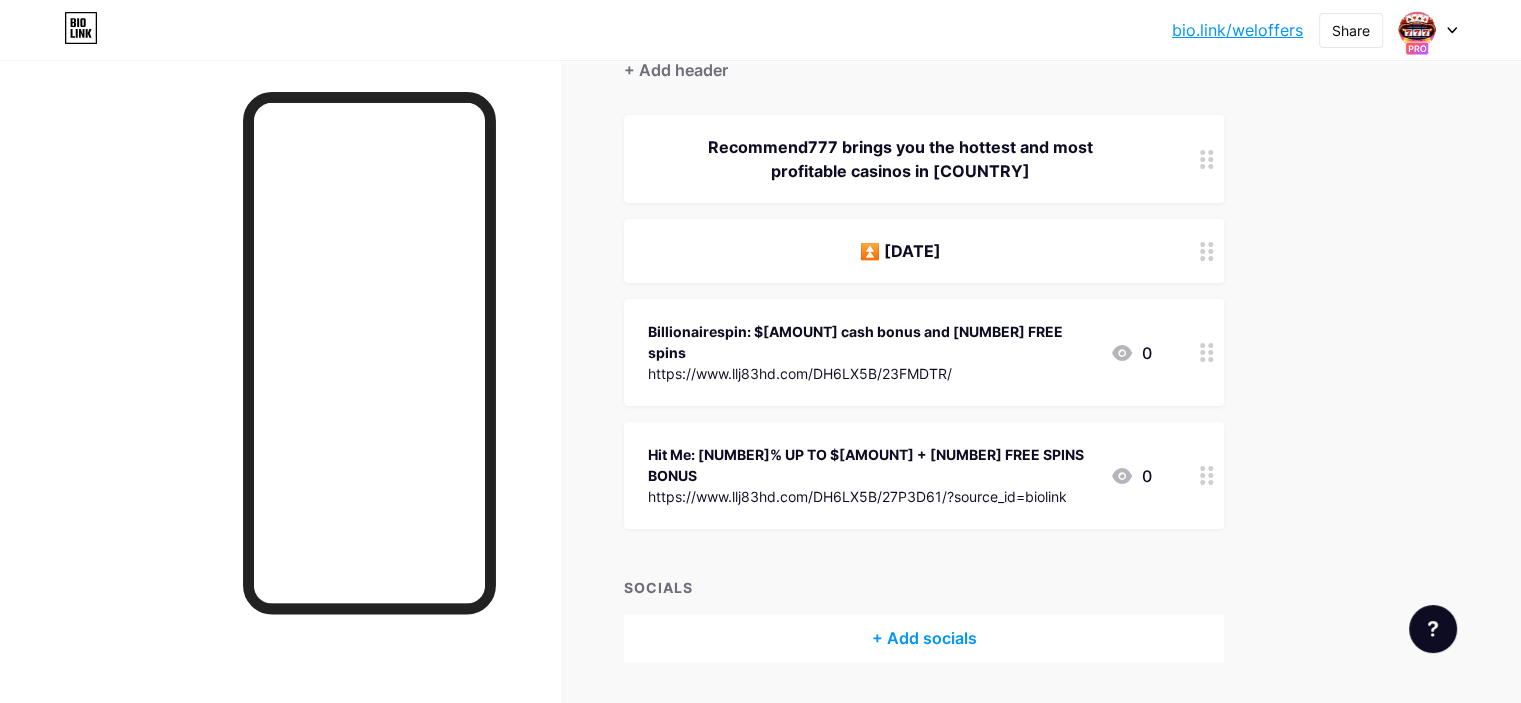 click on "Billionairespin: $[AMOUNT] cash bonus and [NUMBER] FREE spins
https://www.llj83hd.com/DH6LX5B/23FMDTR/
0" at bounding box center [924, 352] 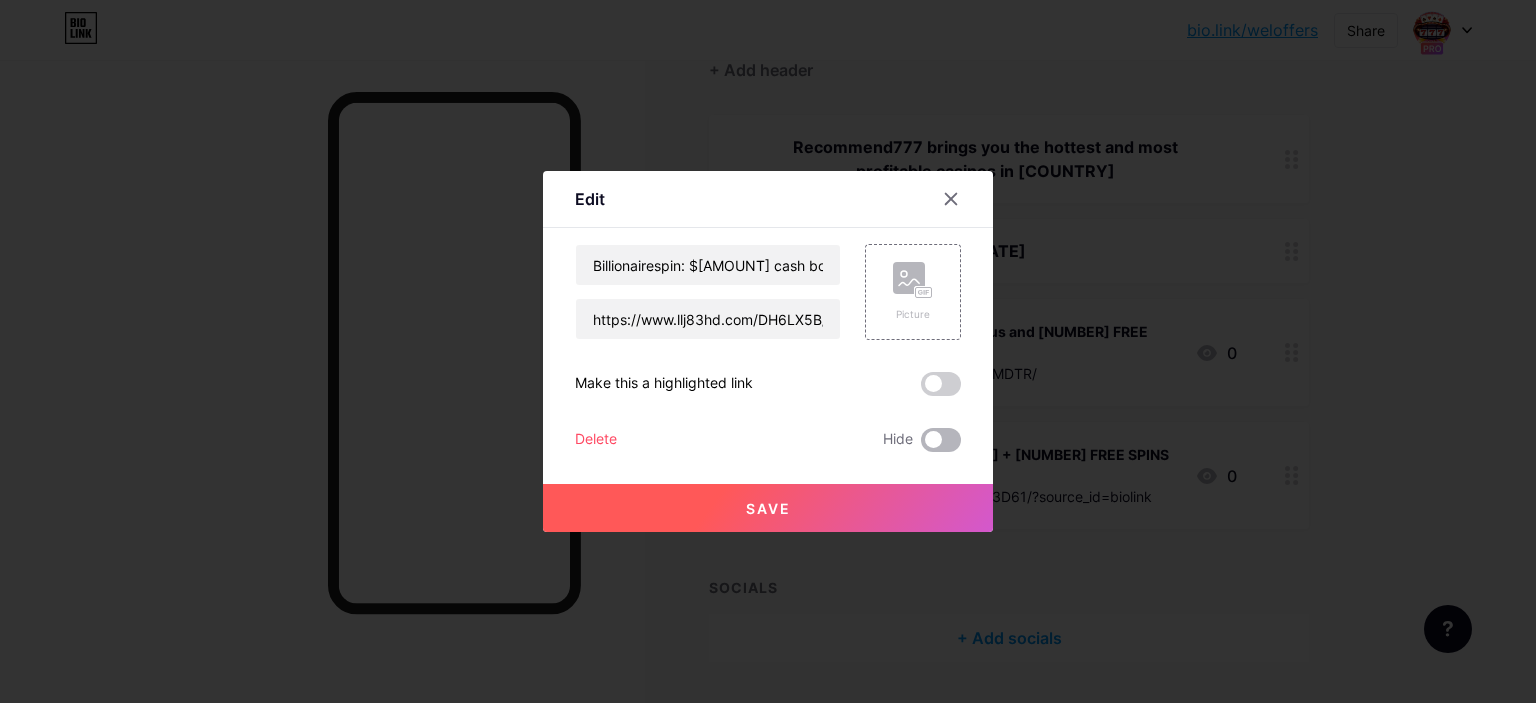 click at bounding box center (941, 440) 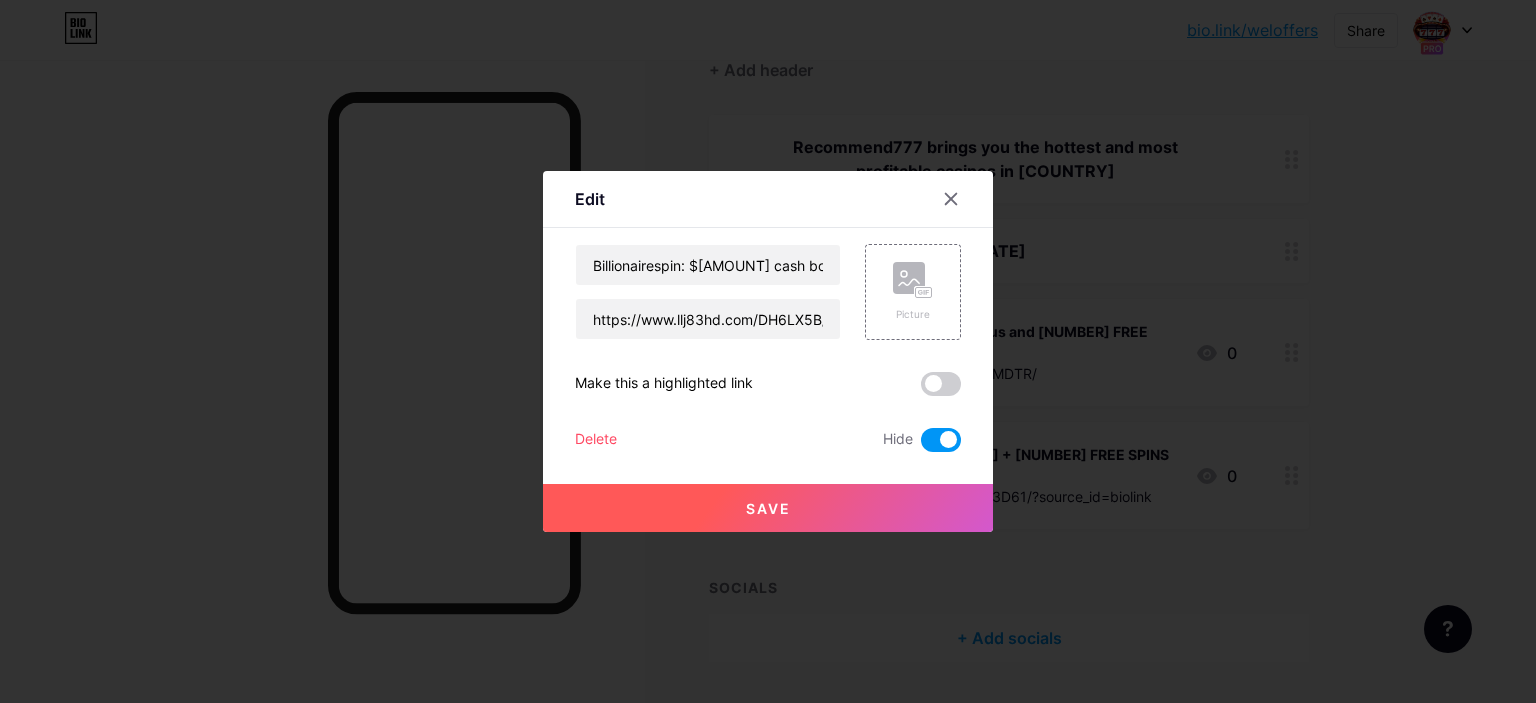 click on "Save" at bounding box center [768, 508] 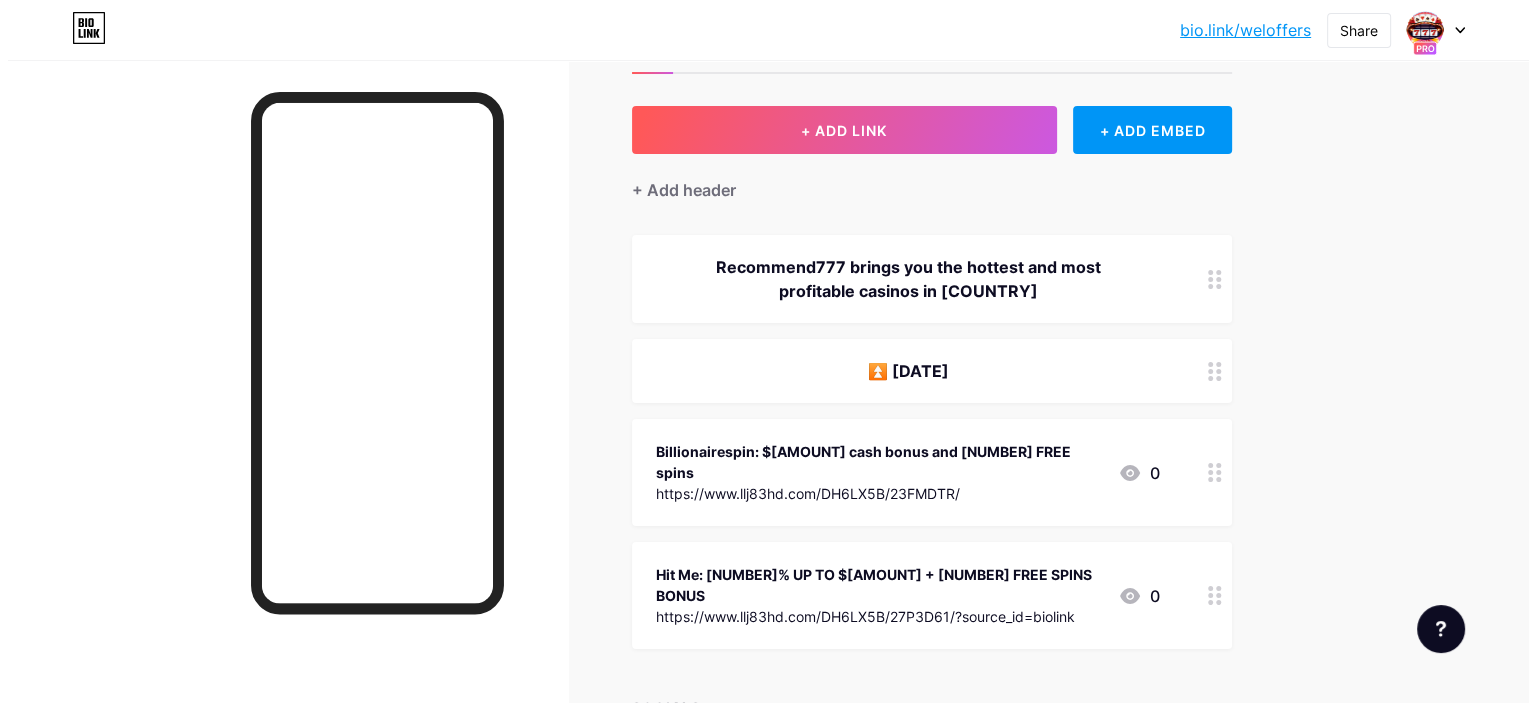 scroll, scrollTop: 0, scrollLeft: 0, axis: both 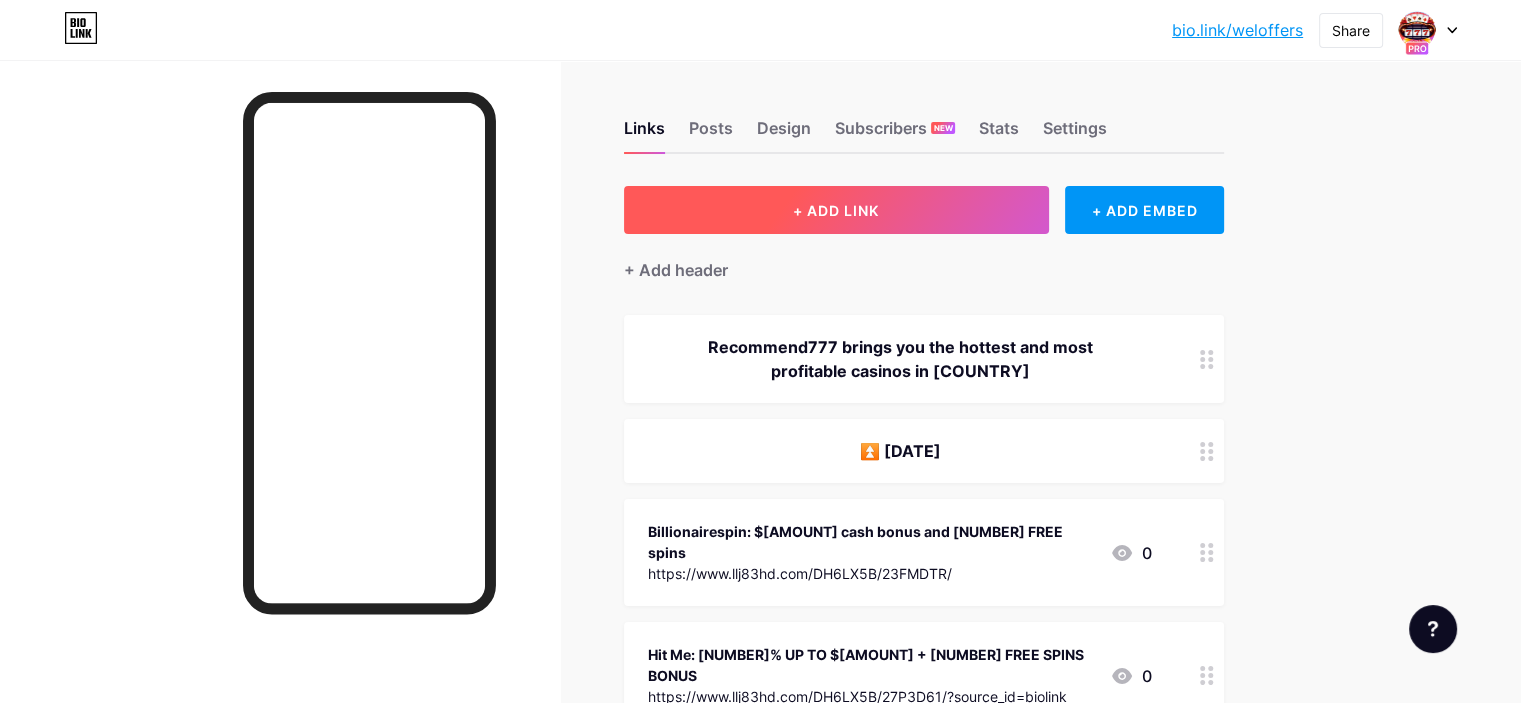 click on "+ ADD LINK" at bounding box center (836, 210) 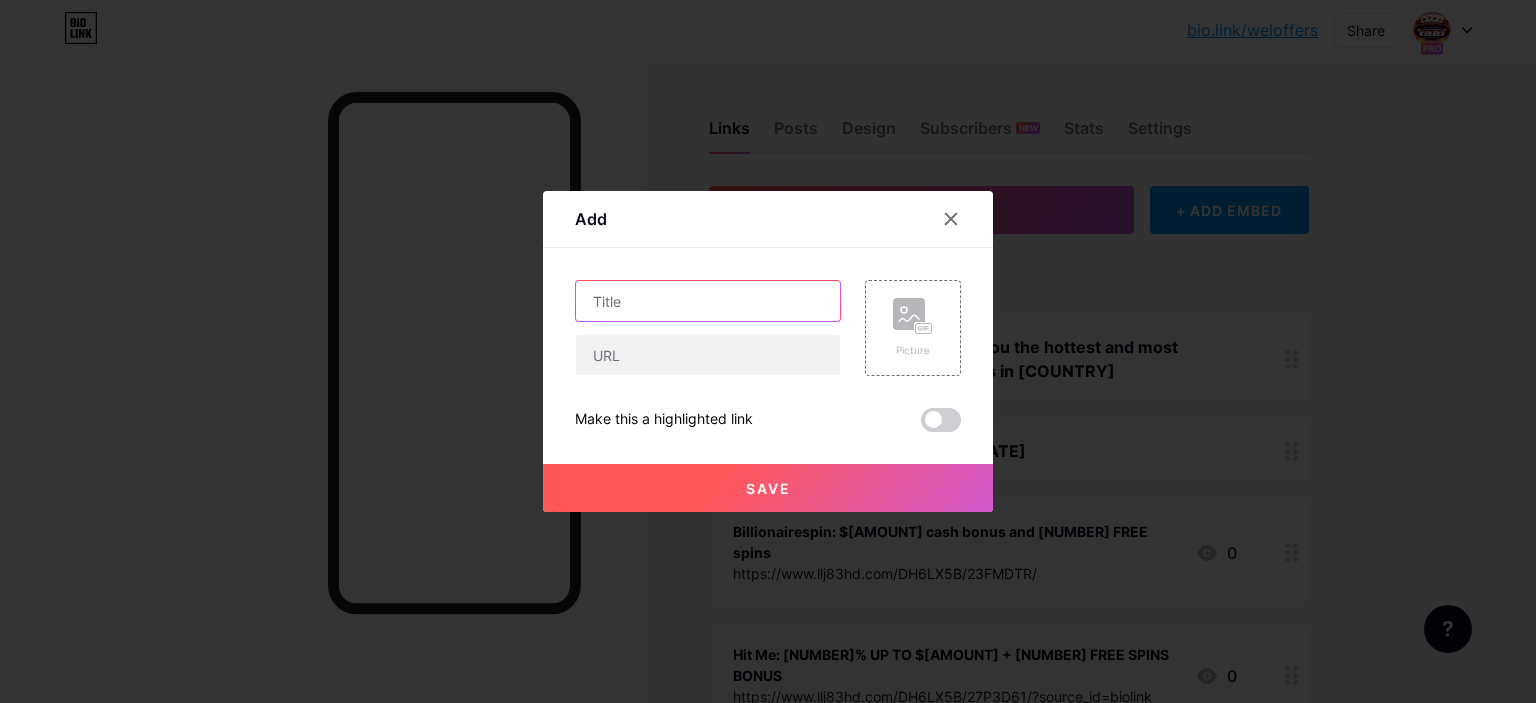 click at bounding box center (708, 301) 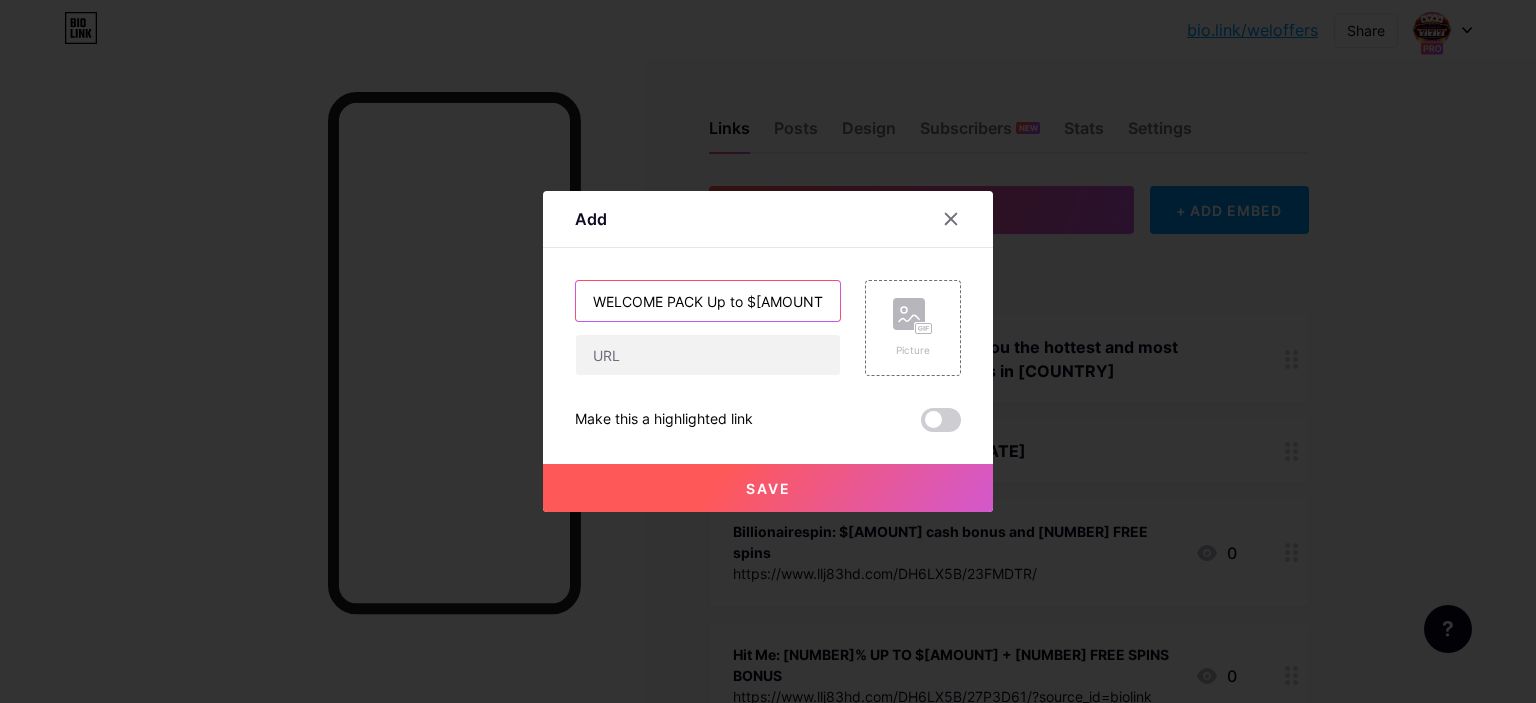scroll, scrollTop: 0, scrollLeft: 92, axis: horizontal 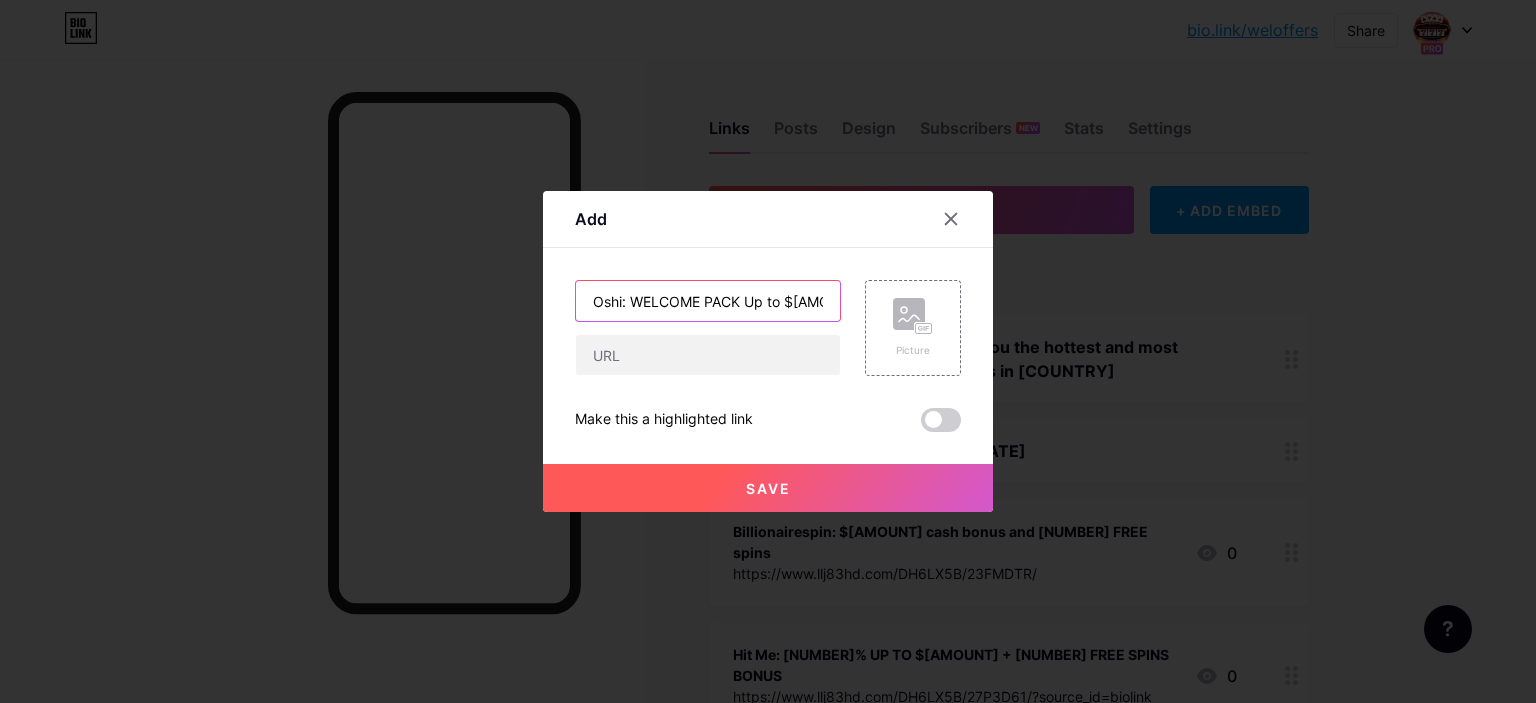 type on "Oshi: WELCOME PACK Up to $[AMOUNT]   + [NUMBER] Free Spins" 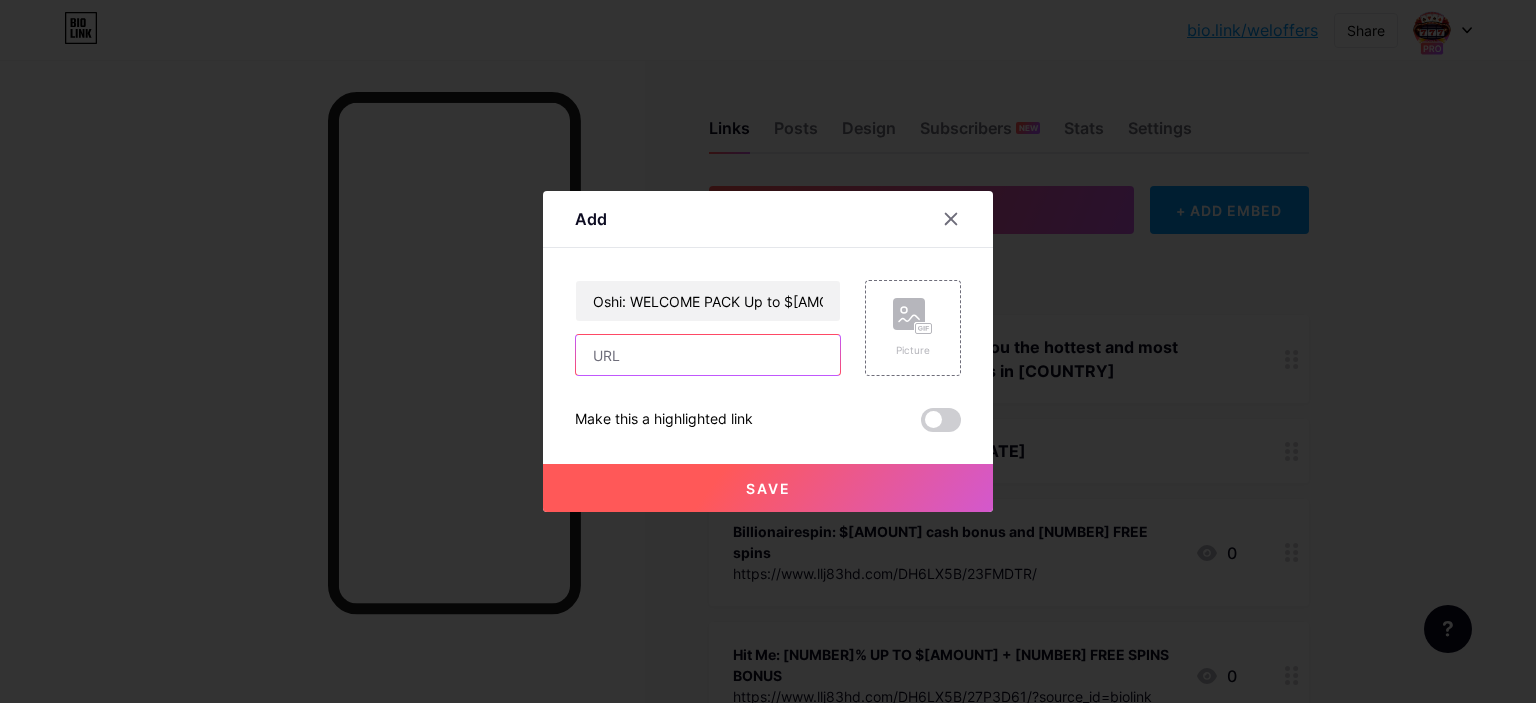 click at bounding box center (708, 355) 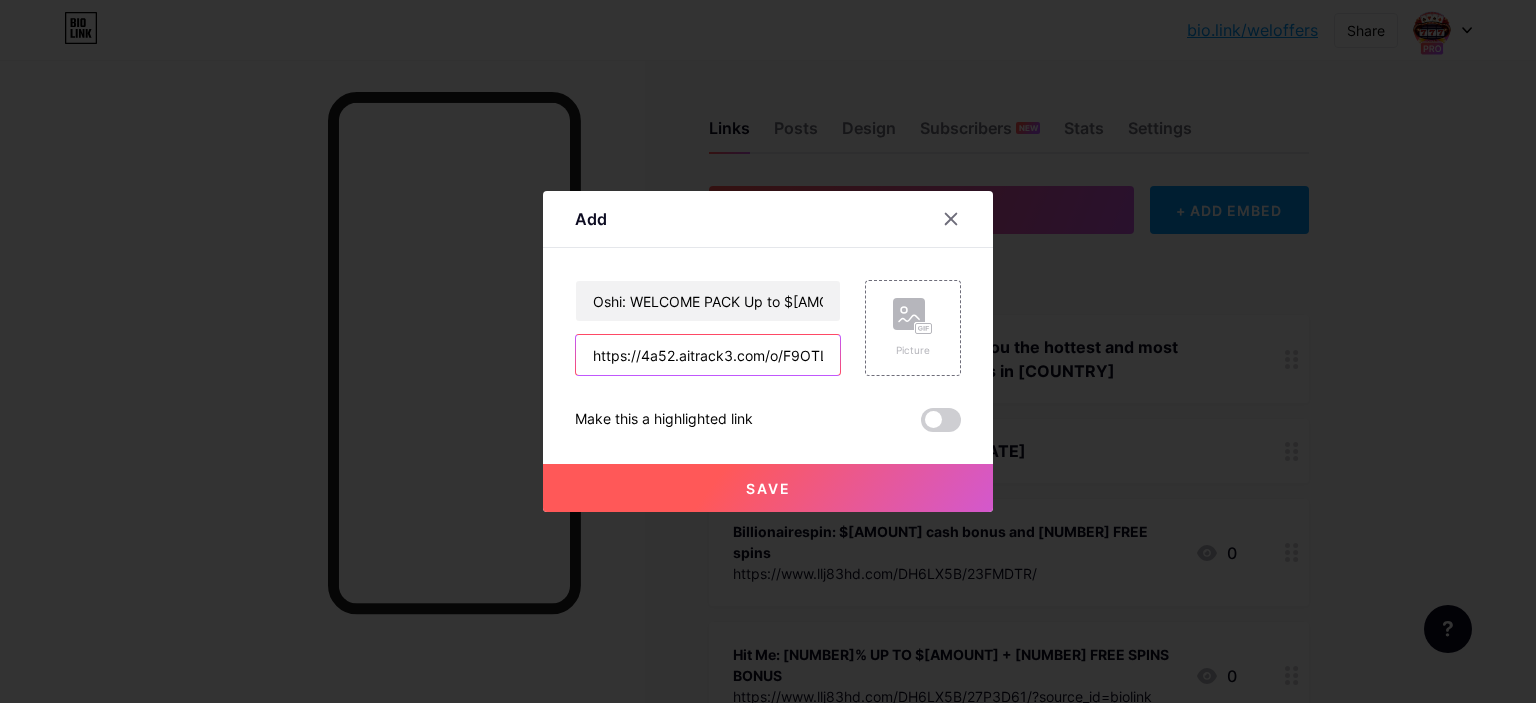 scroll, scrollTop: 0, scrollLeft: 34, axis: horizontal 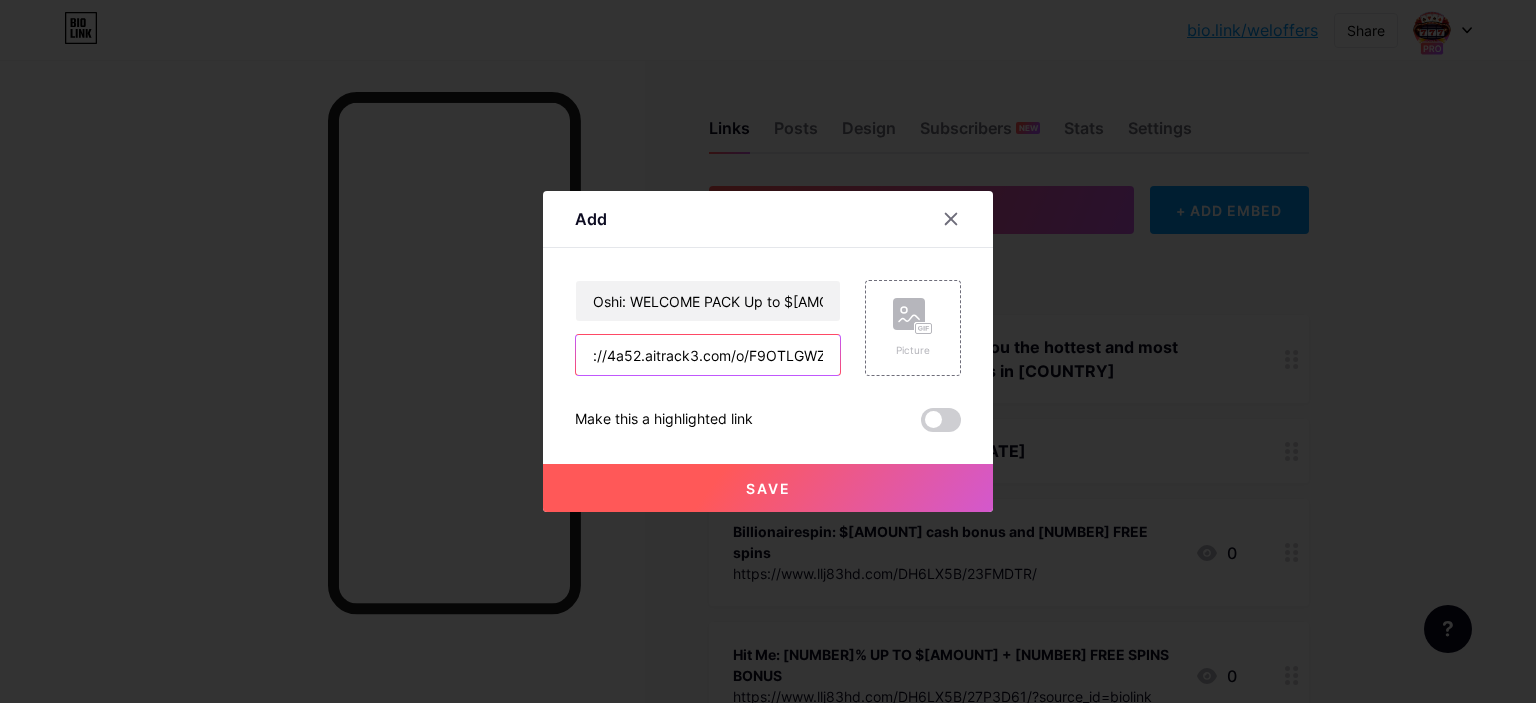 type on "https://4a52.aitrack3.com/o/F9OTLGWZ" 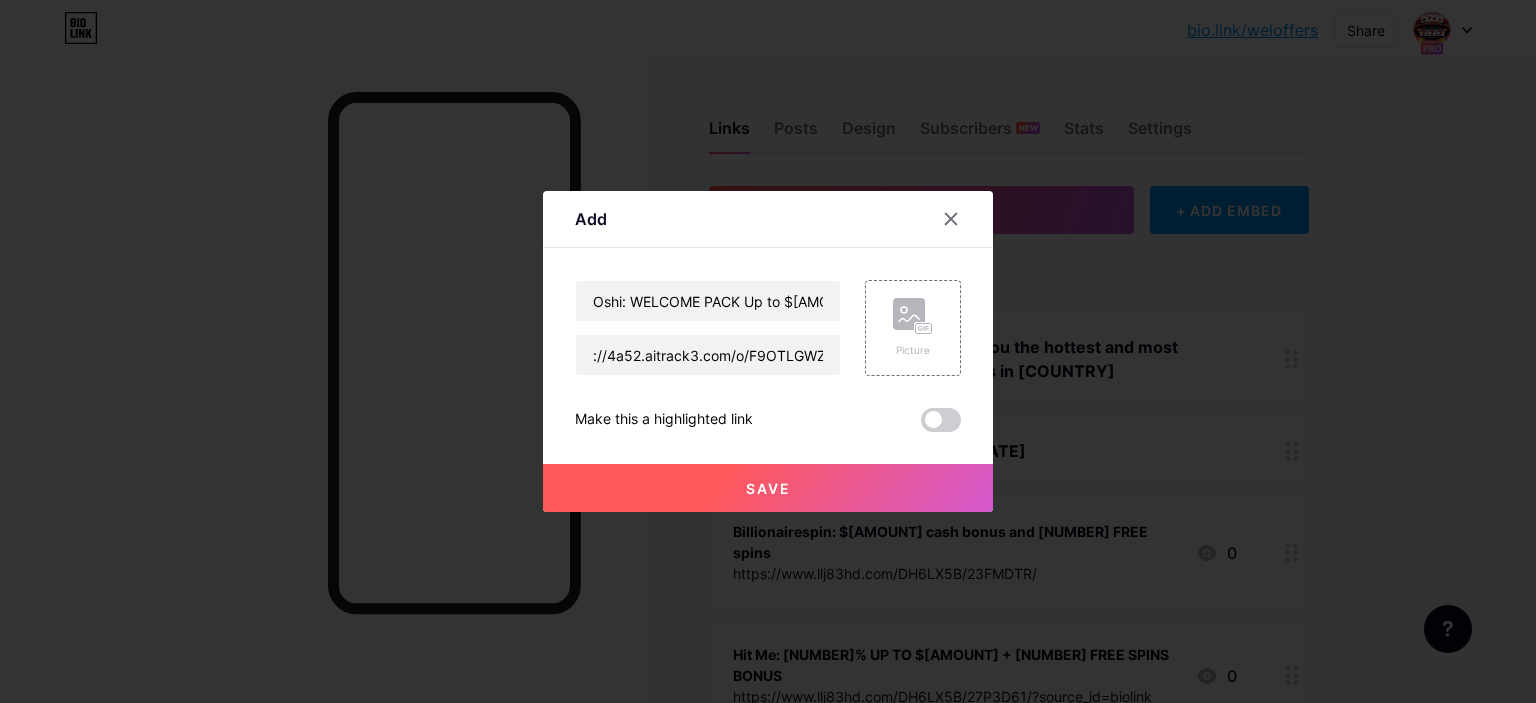 scroll, scrollTop: 0, scrollLeft: 0, axis: both 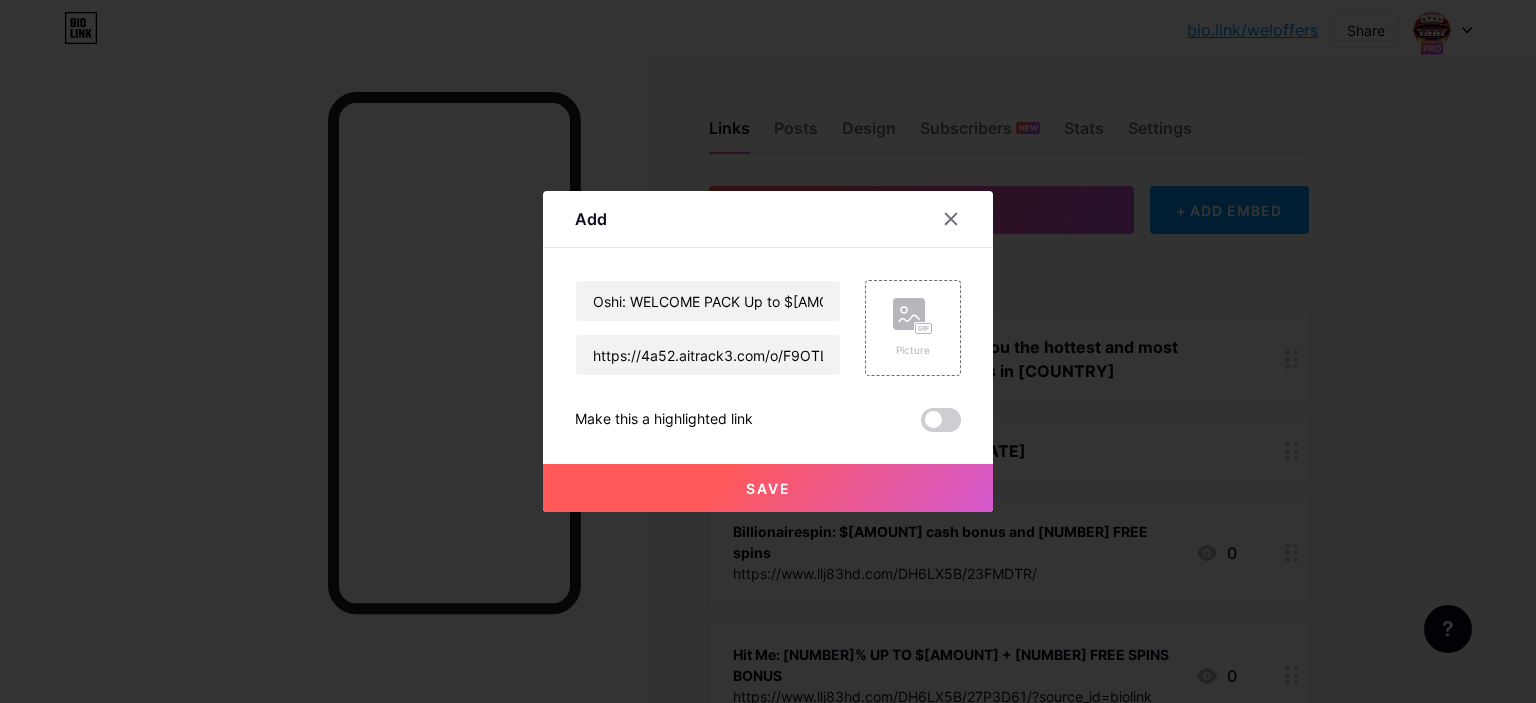 click on "Save" at bounding box center [768, 488] 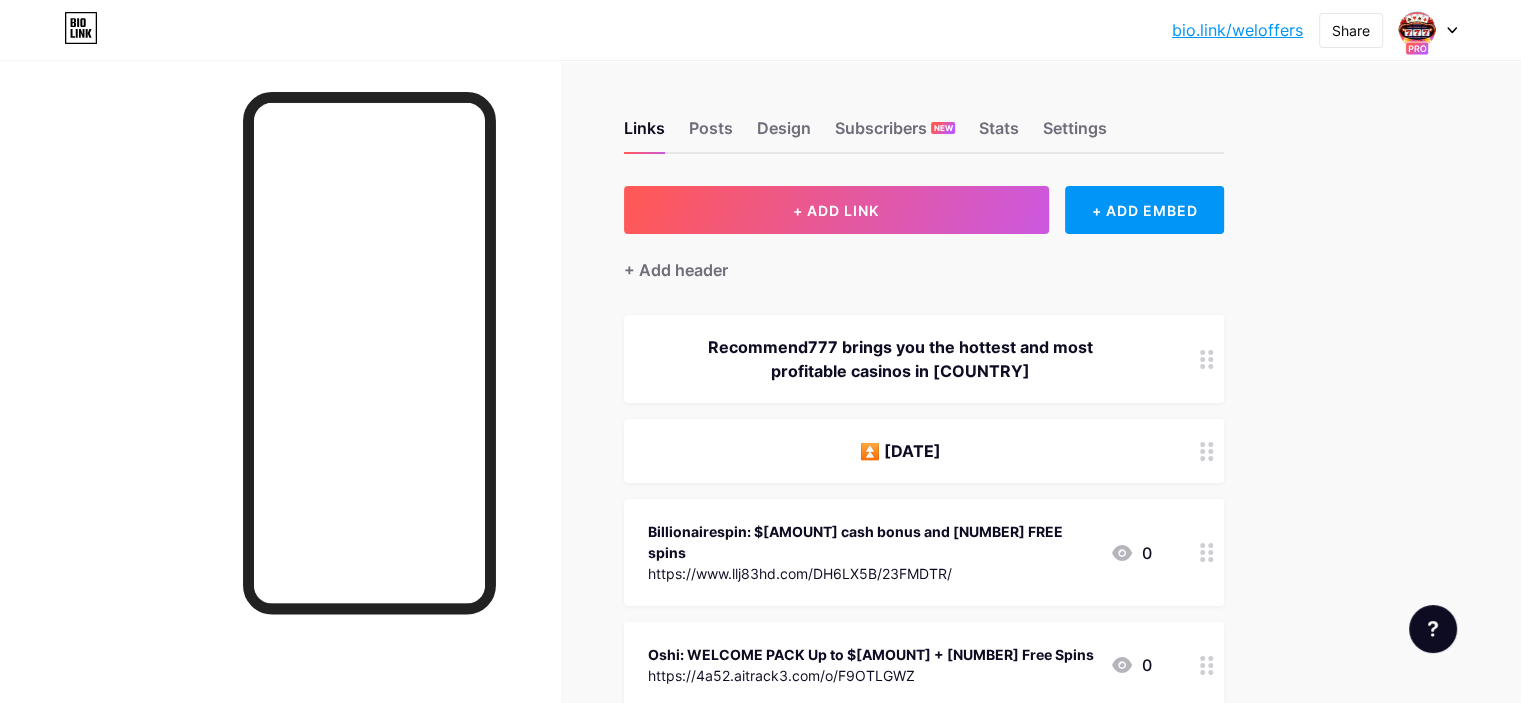 click 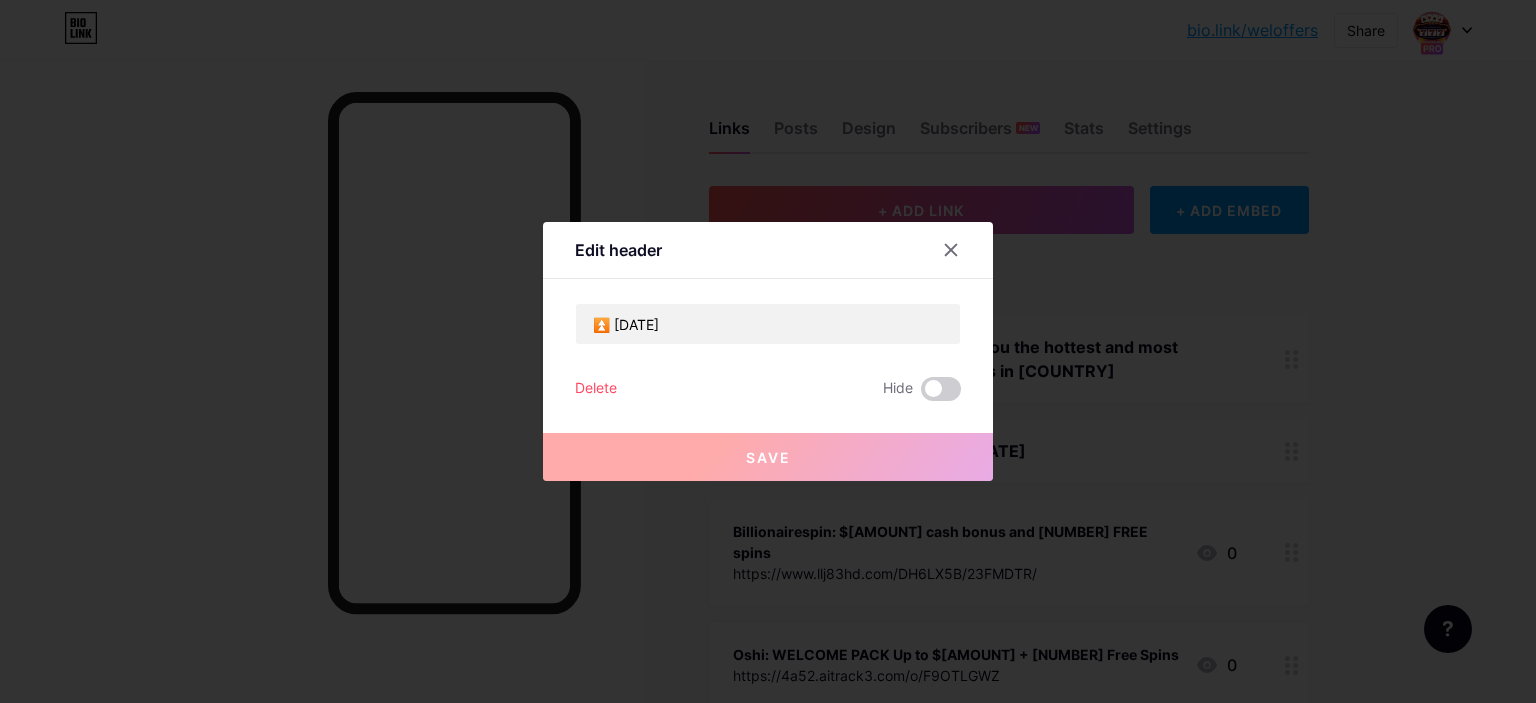 click on "Delete" at bounding box center (596, 389) 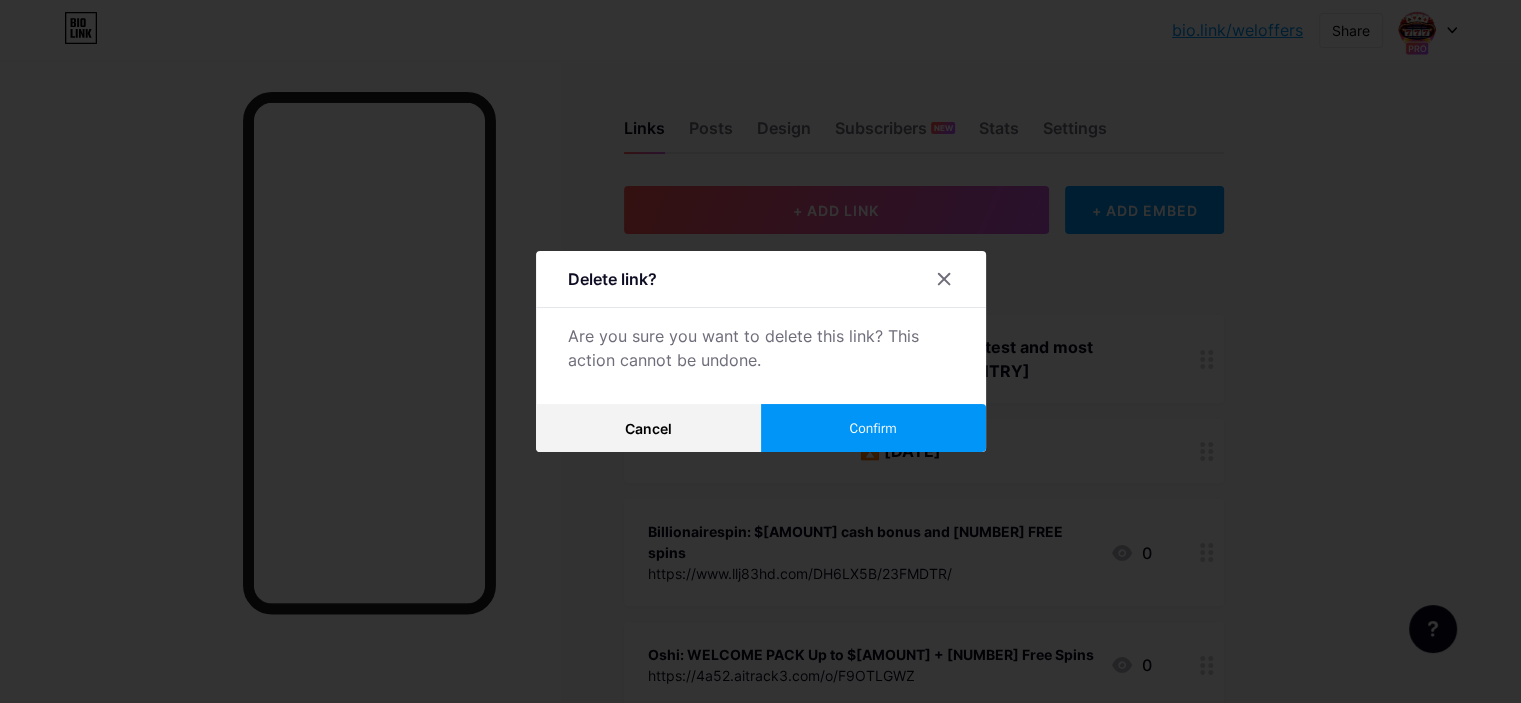 click on "Confirm" at bounding box center [872, 428] 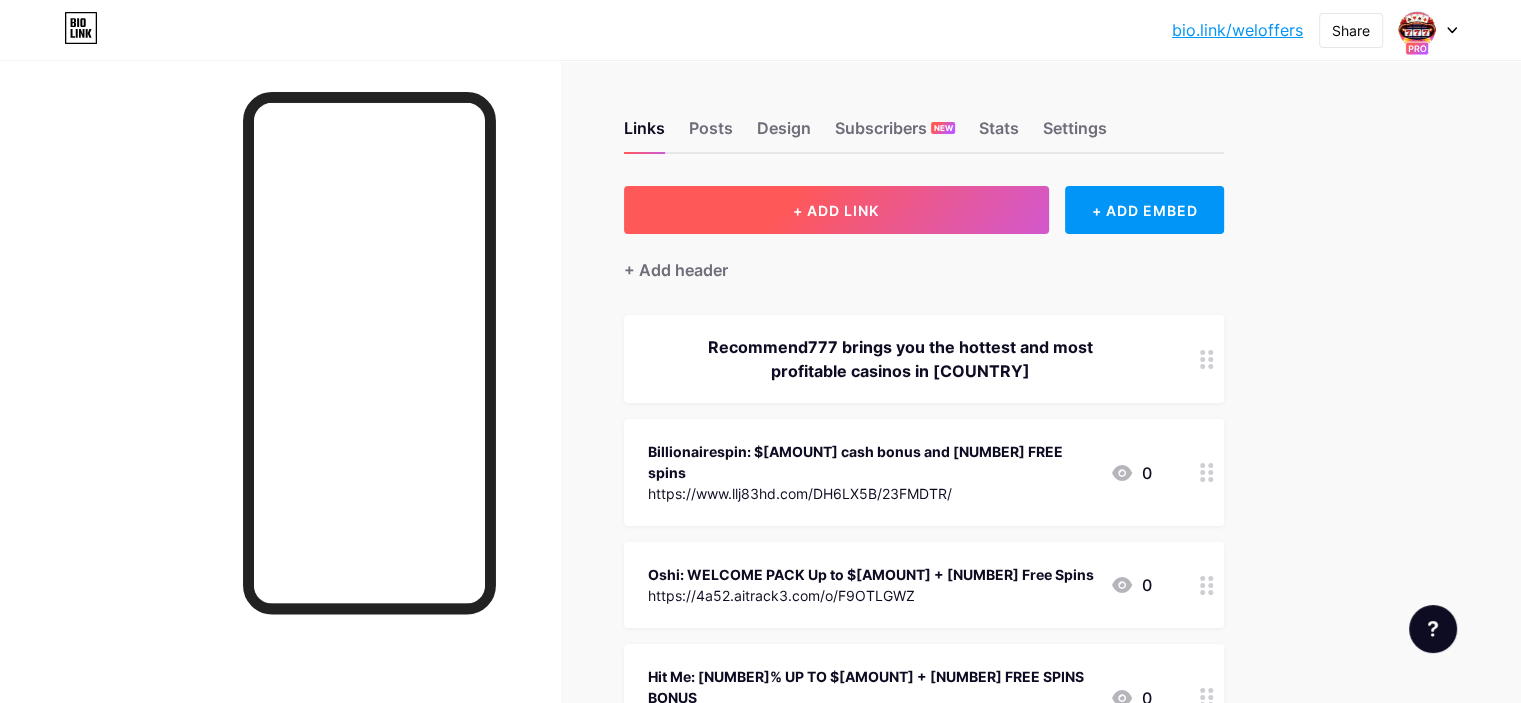 click on "+ ADD LINK" at bounding box center (836, 210) 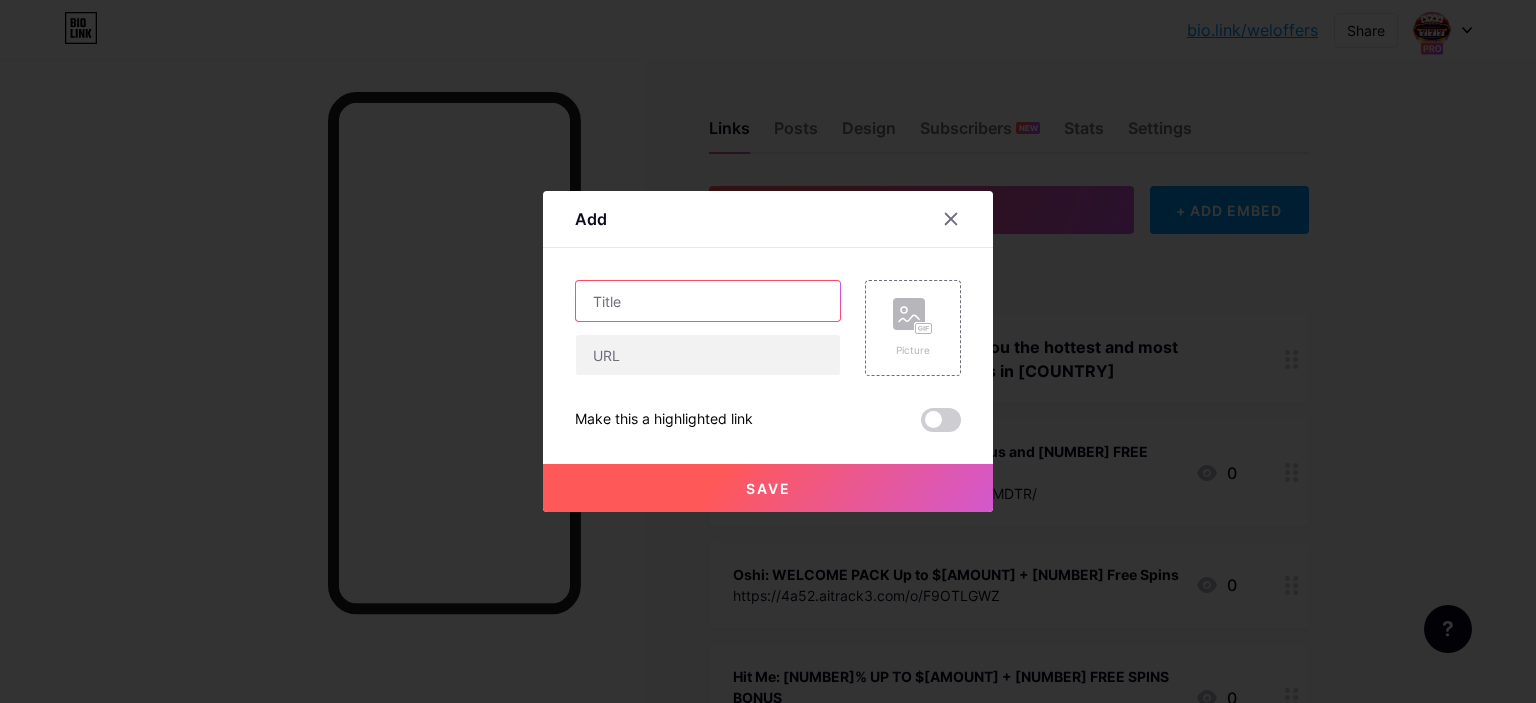 click at bounding box center (708, 301) 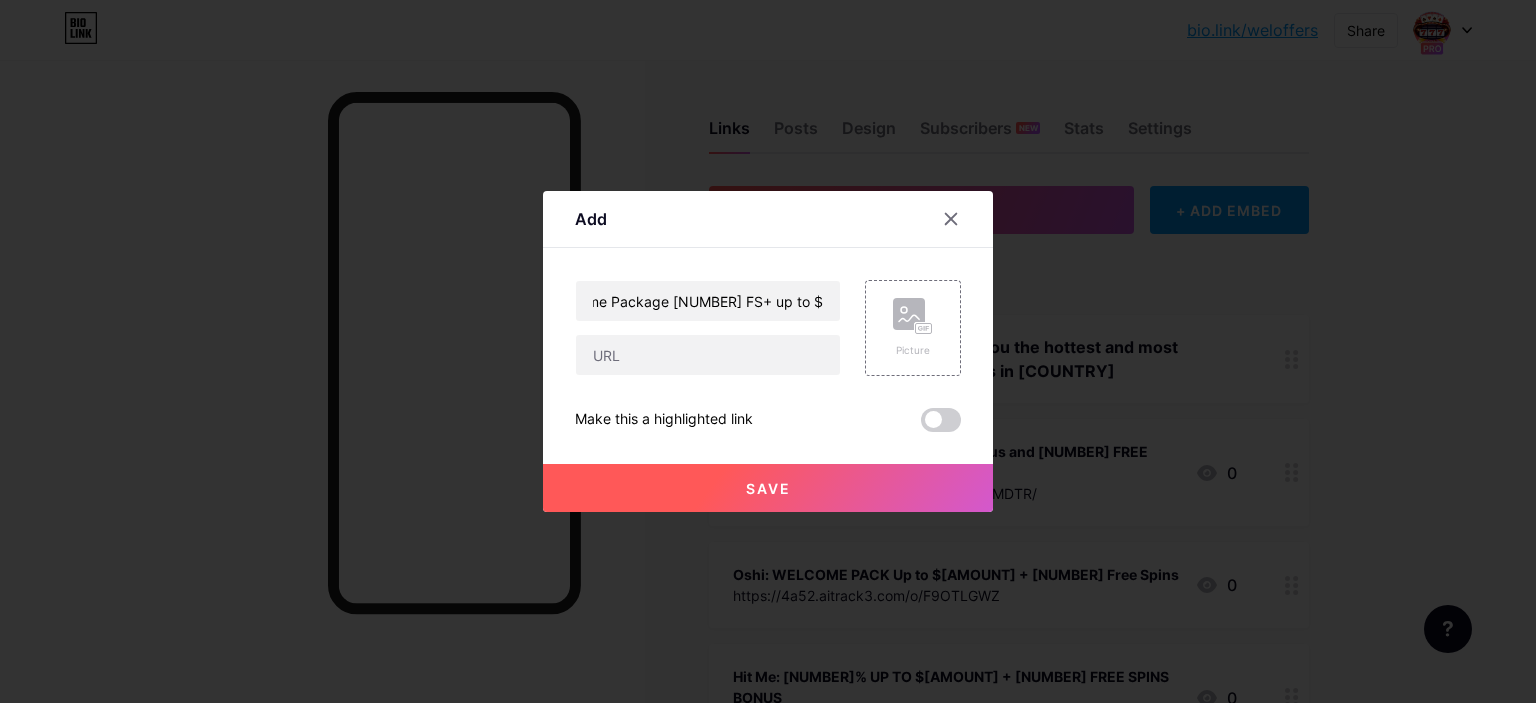 scroll, scrollTop: 0, scrollLeft: 0, axis: both 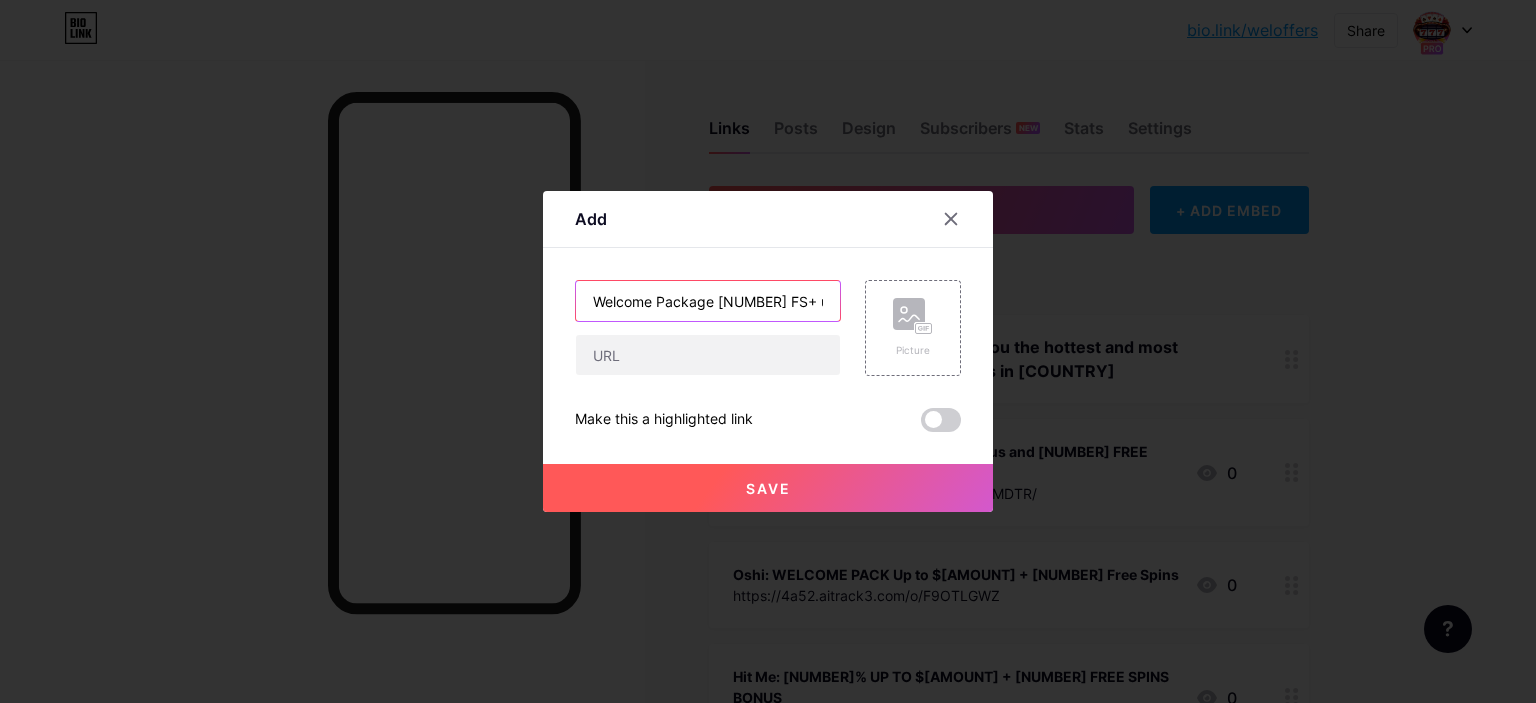 drag, startPoint x: 616, startPoint y: 299, endPoint x: 532, endPoint y: 300, distance: 84.00595 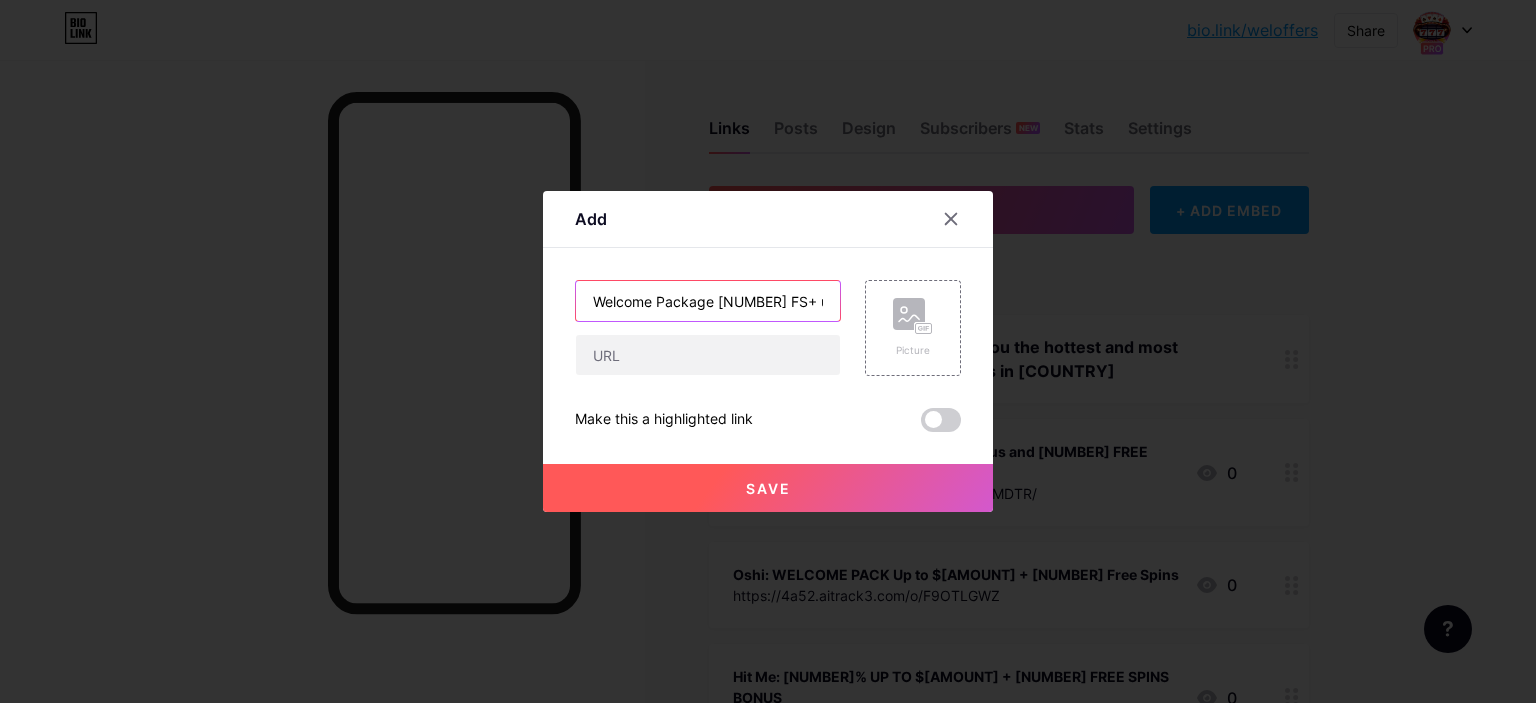 paste on "RollXO" 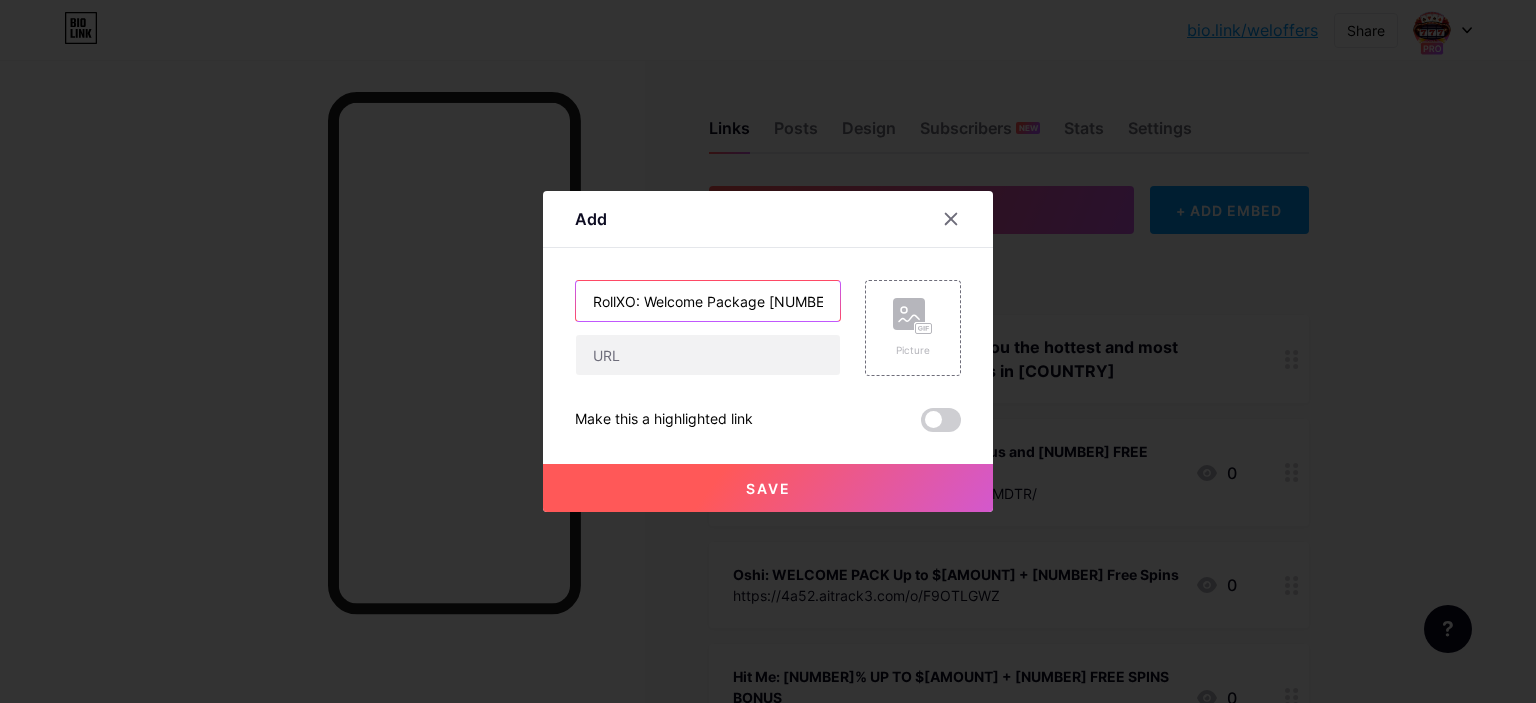 type on "RollXO: Welcome Package [NUMBER] FS+ up to $[AMOUNT]" 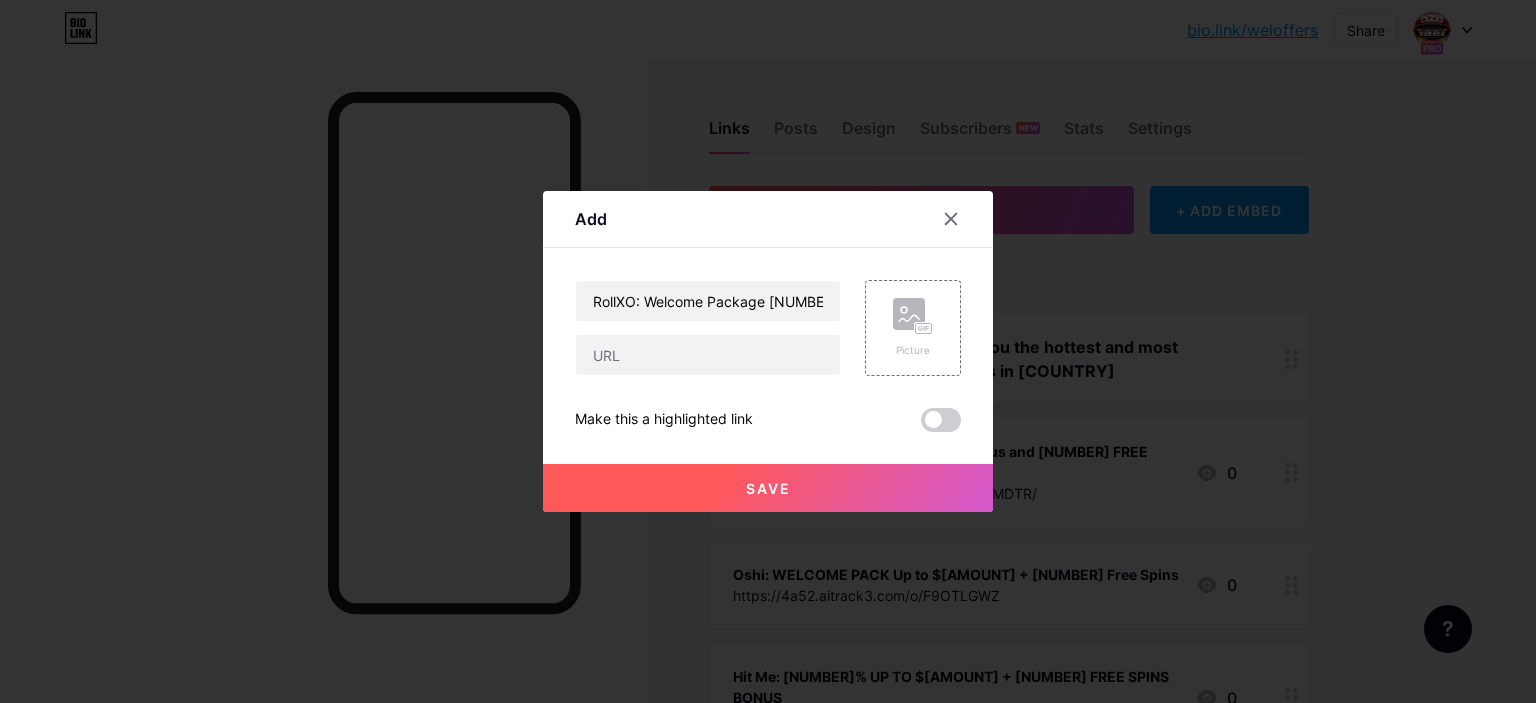 click on "RollXO: Welcome Package [NUMBER] FS+ up to $[AMOUNT]                         Picture
Make this a highlighted link
Save" at bounding box center [768, 356] 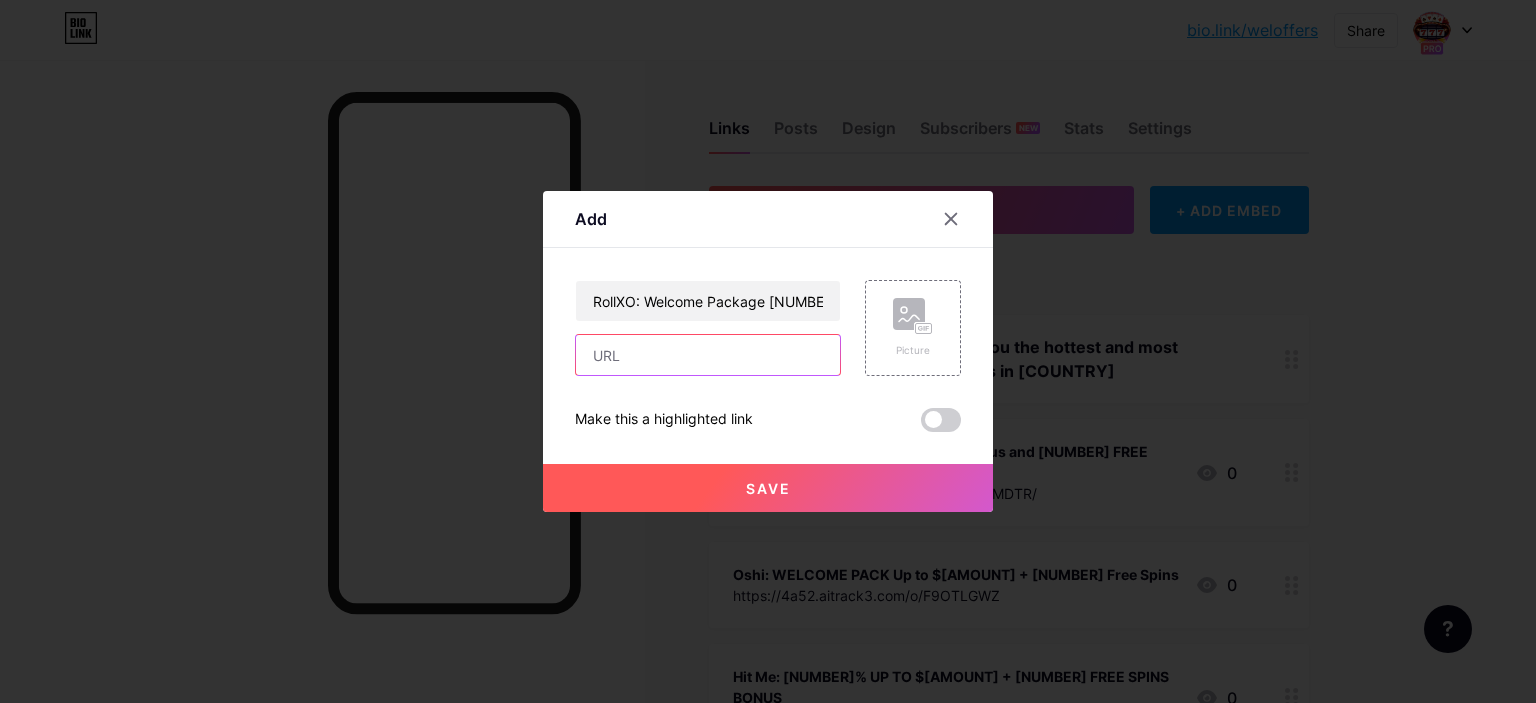 click at bounding box center [708, 355] 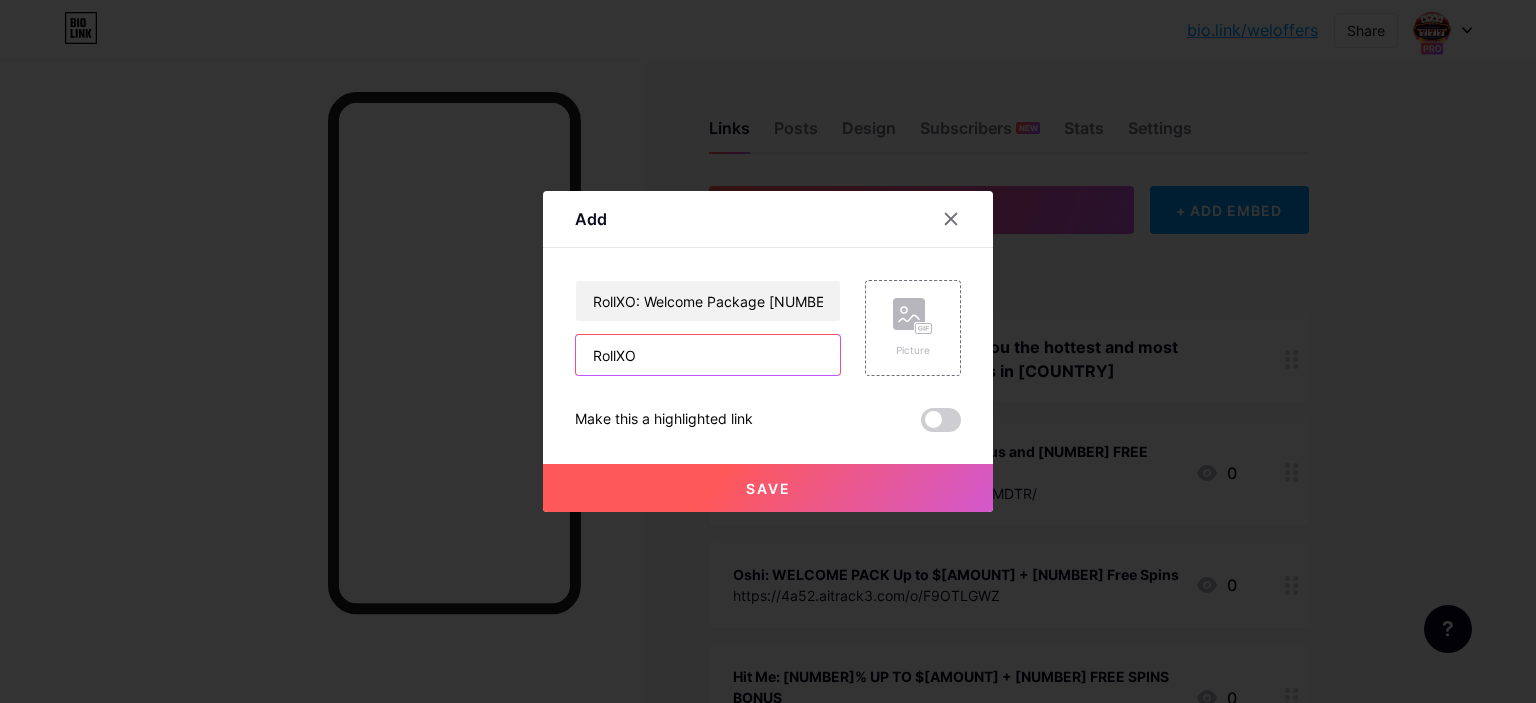 click on "RollXO" at bounding box center [708, 355] 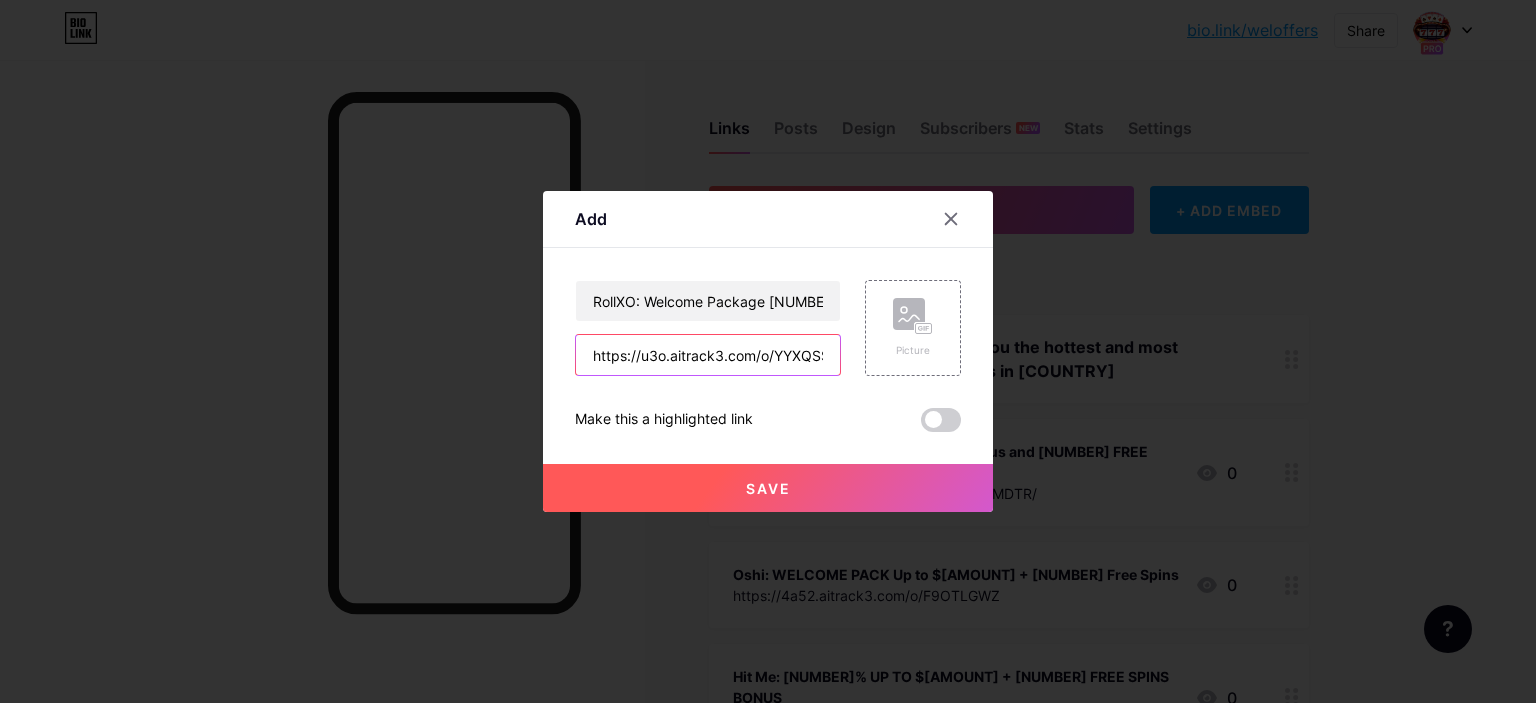 scroll, scrollTop: 0, scrollLeft: 25, axis: horizontal 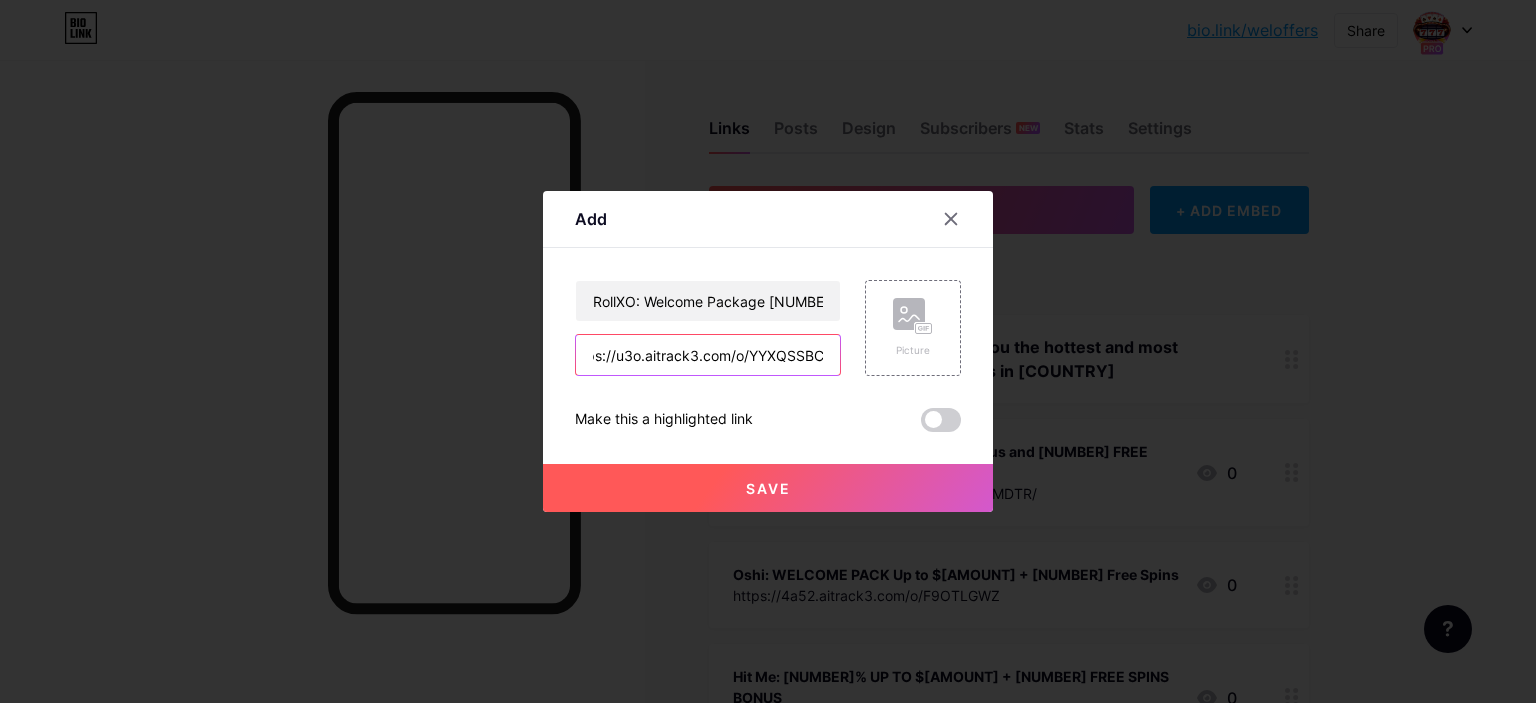 type on "https://u3o.aitrack3.com/o/YYXQSSBC" 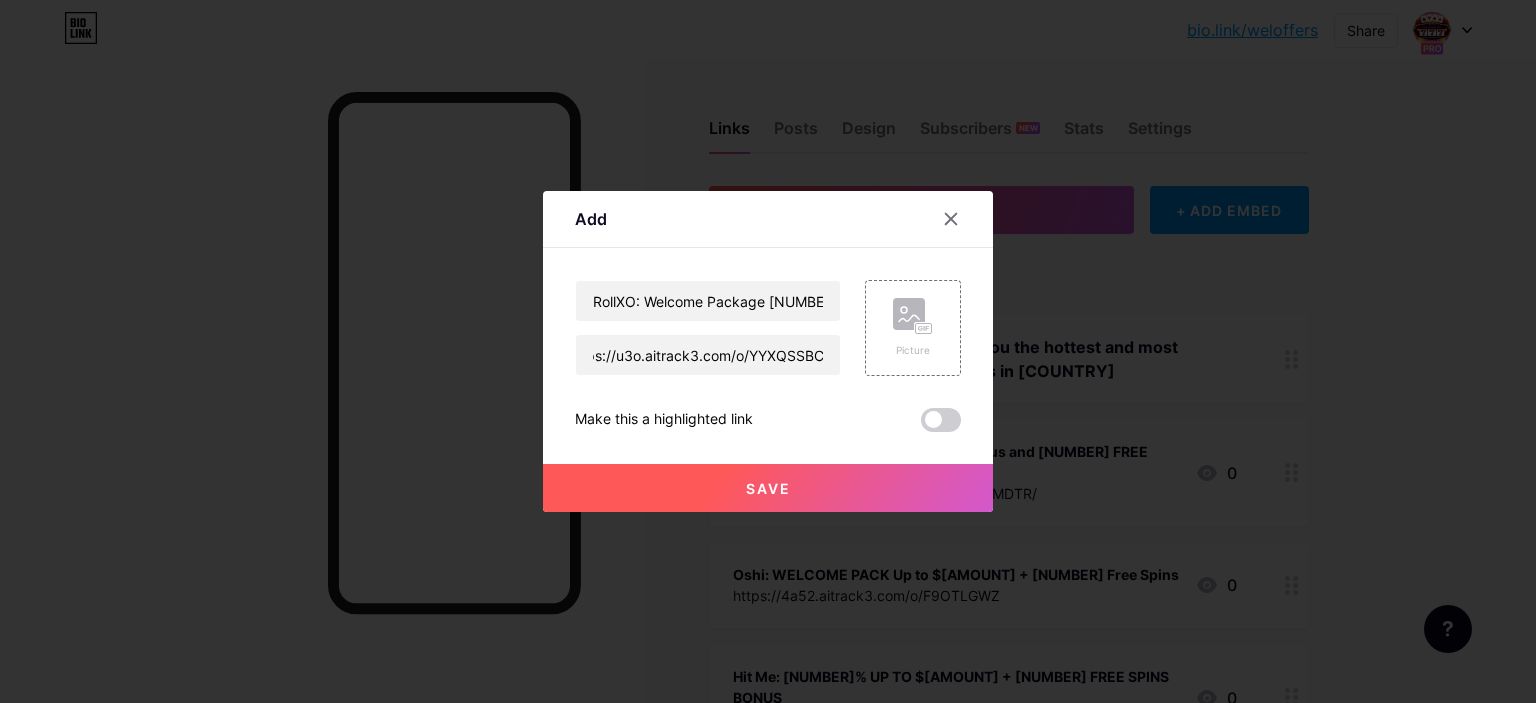 click on "Save" at bounding box center [768, 488] 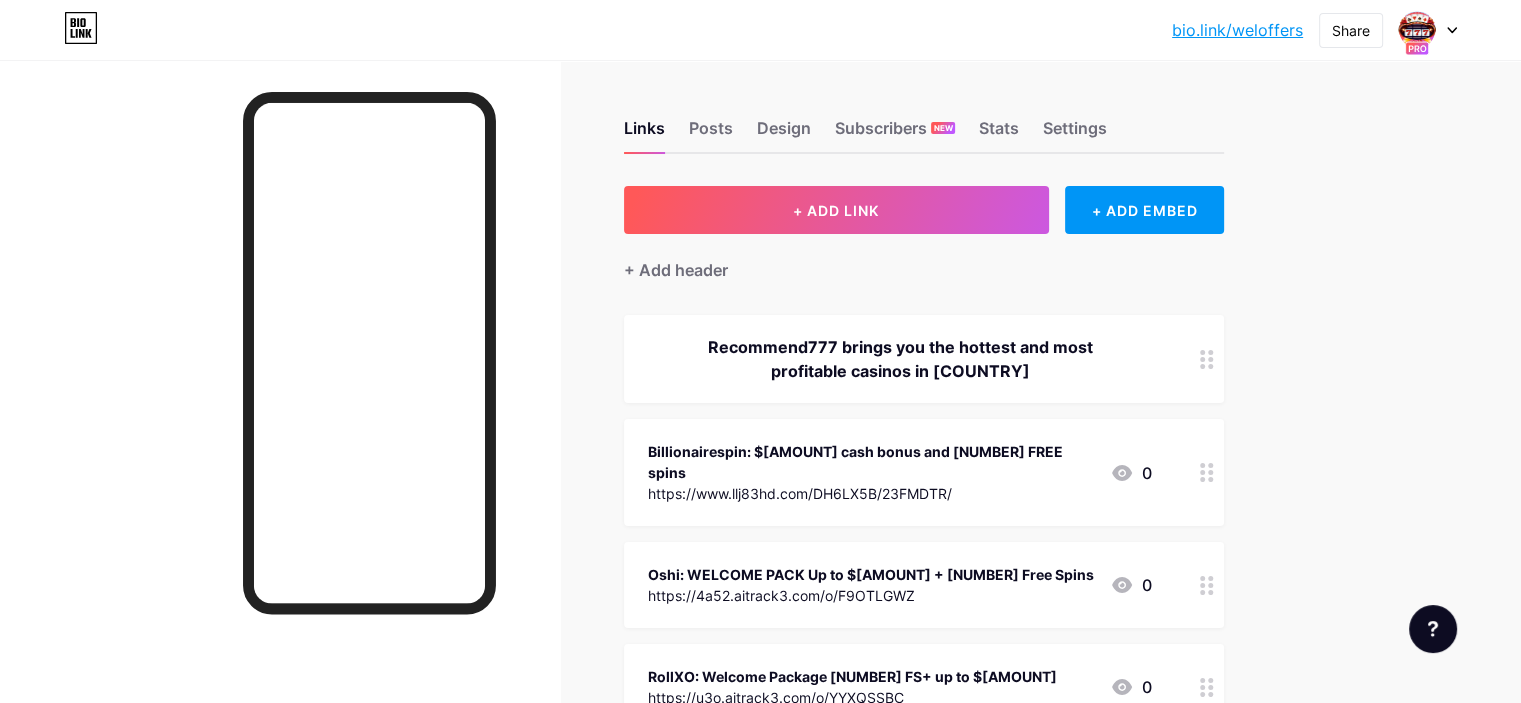 click on "+ Add header" at bounding box center (924, 258) 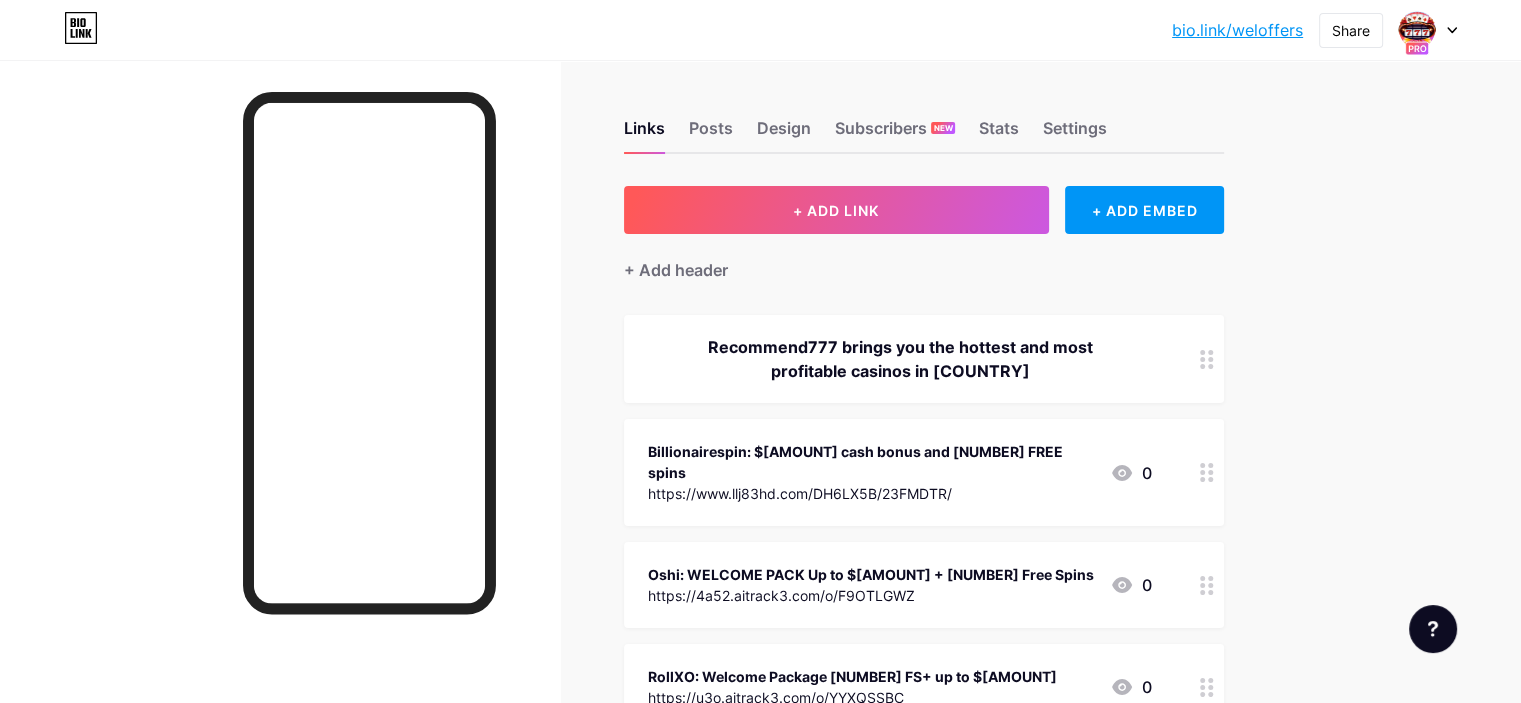 click on "+ Add header" at bounding box center (924, 258) 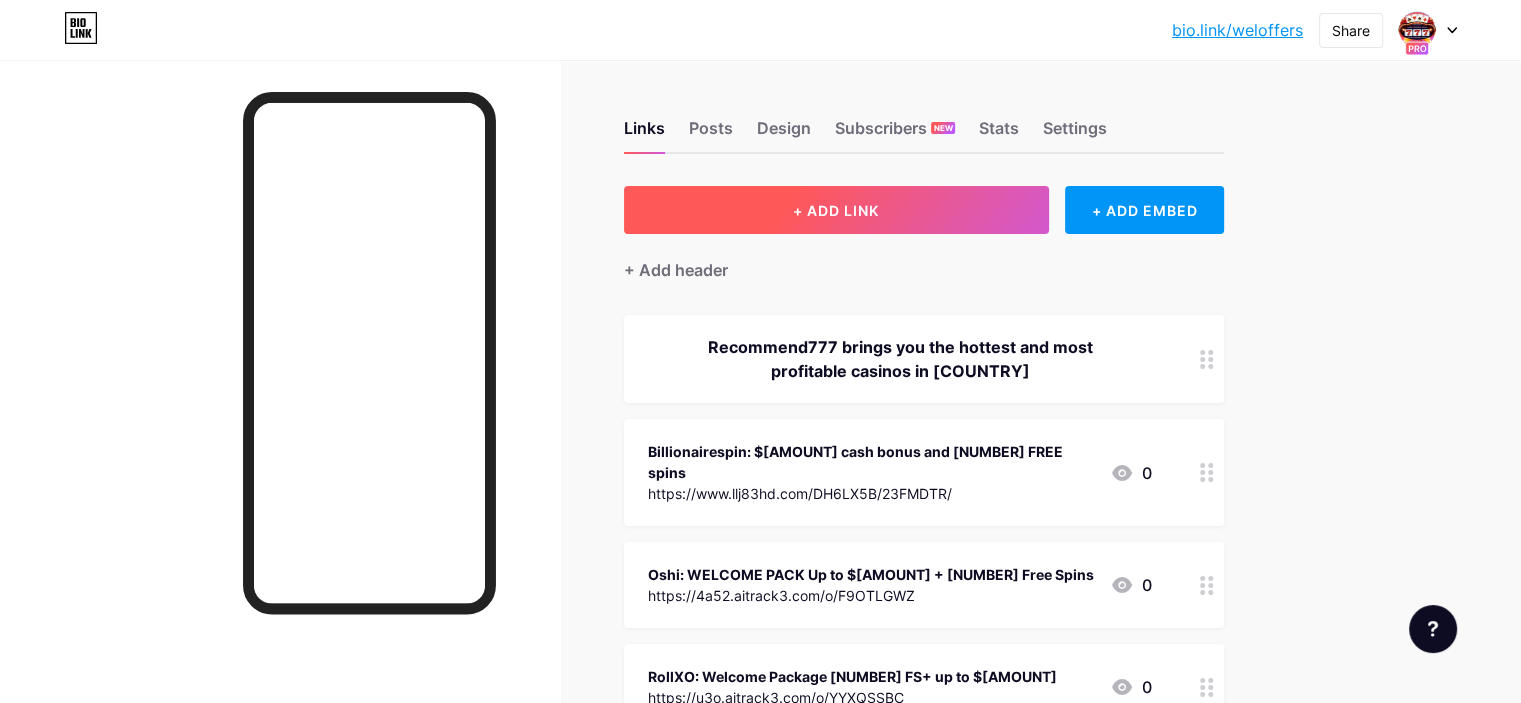 click on "+ ADD LINK" at bounding box center [836, 210] 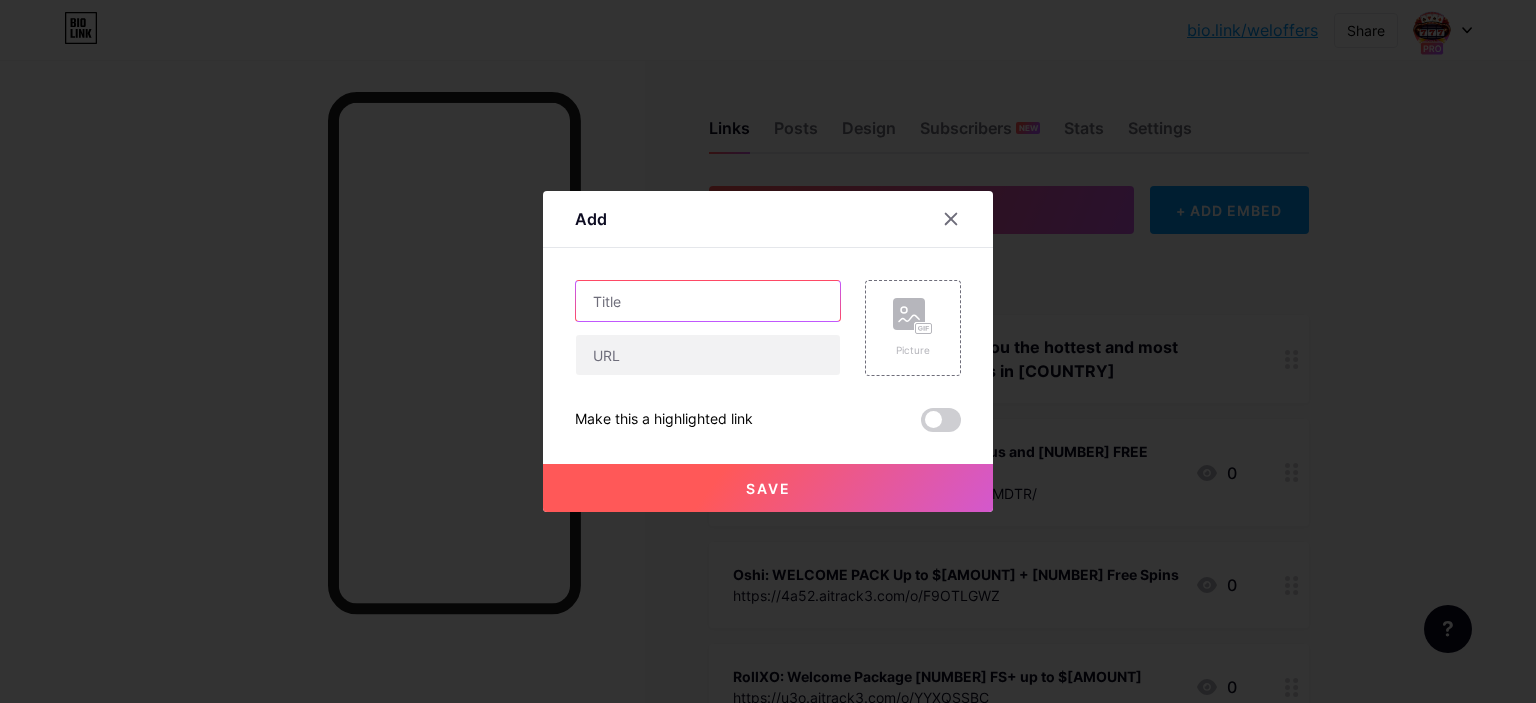 click at bounding box center (708, 301) 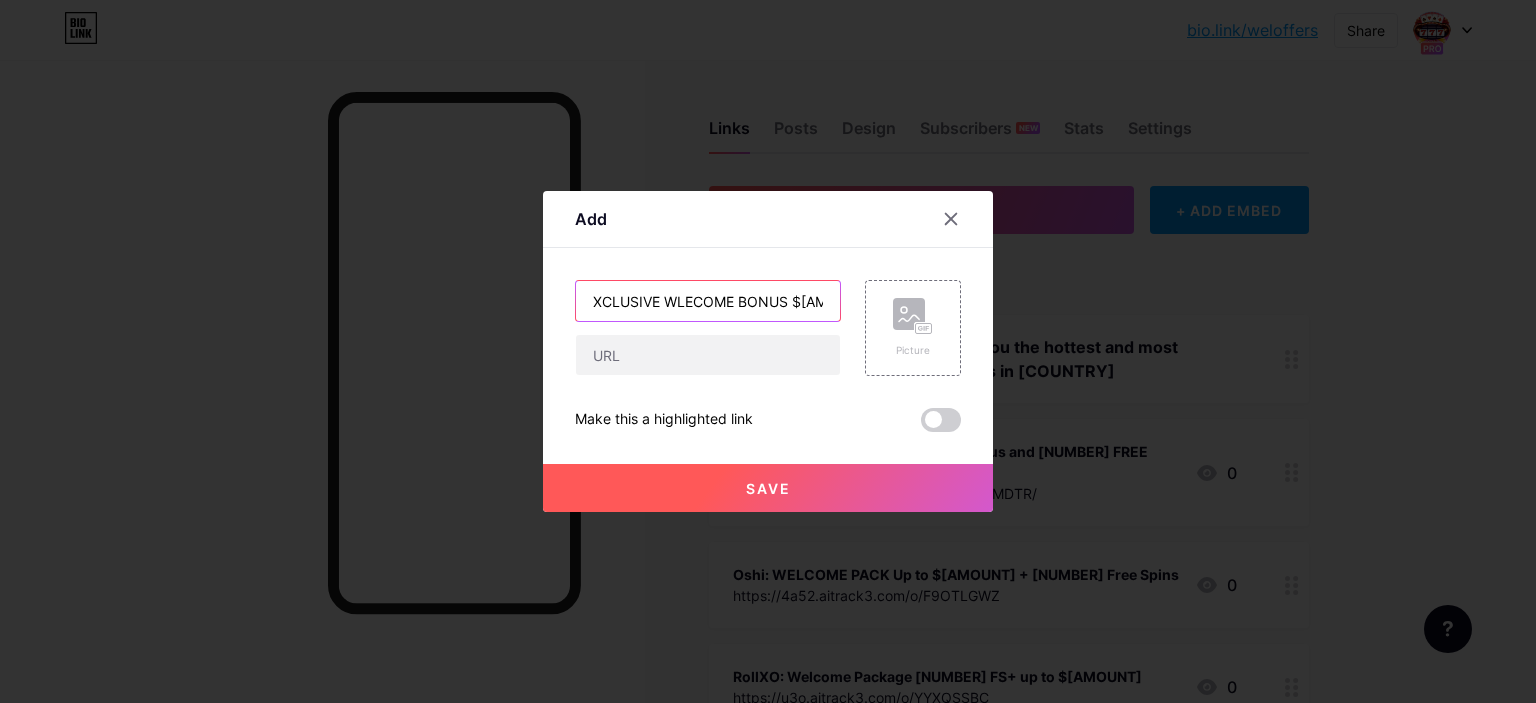 scroll, scrollTop: 0, scrollLeft: 209, axis: horizontal 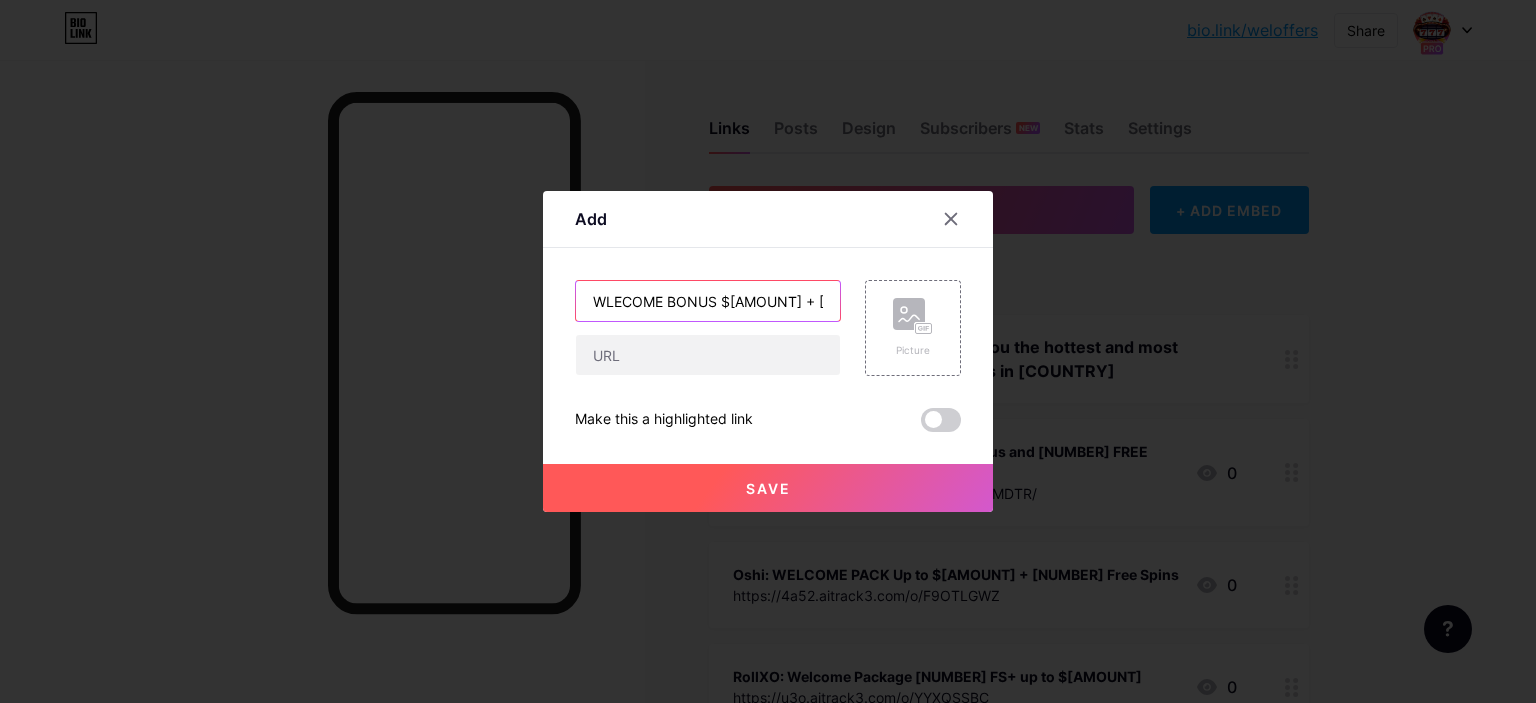 paste on "Croco Slots" 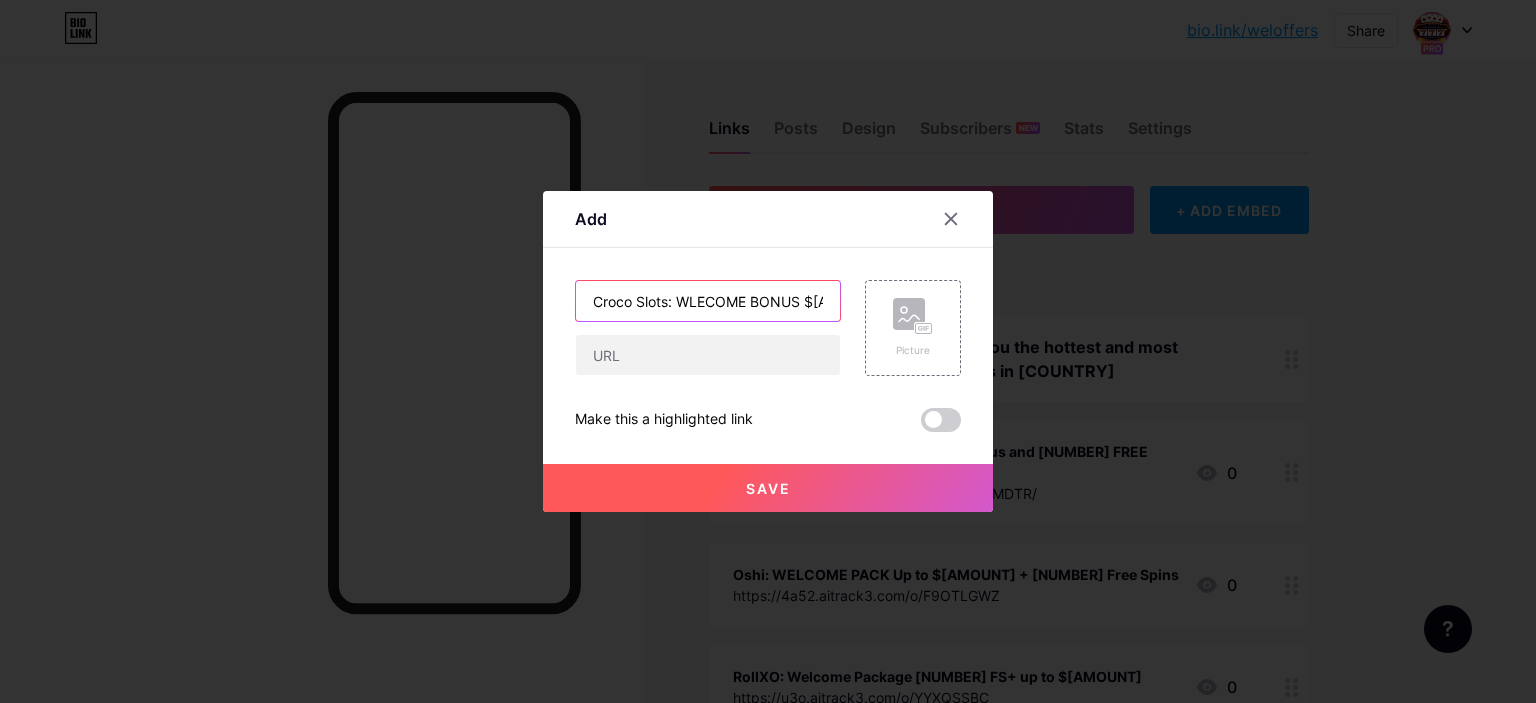 type on "Croco Slots: WLECOME BONUS $[AMOUNT] + [NUMBER] Free Spins Code: CS1" 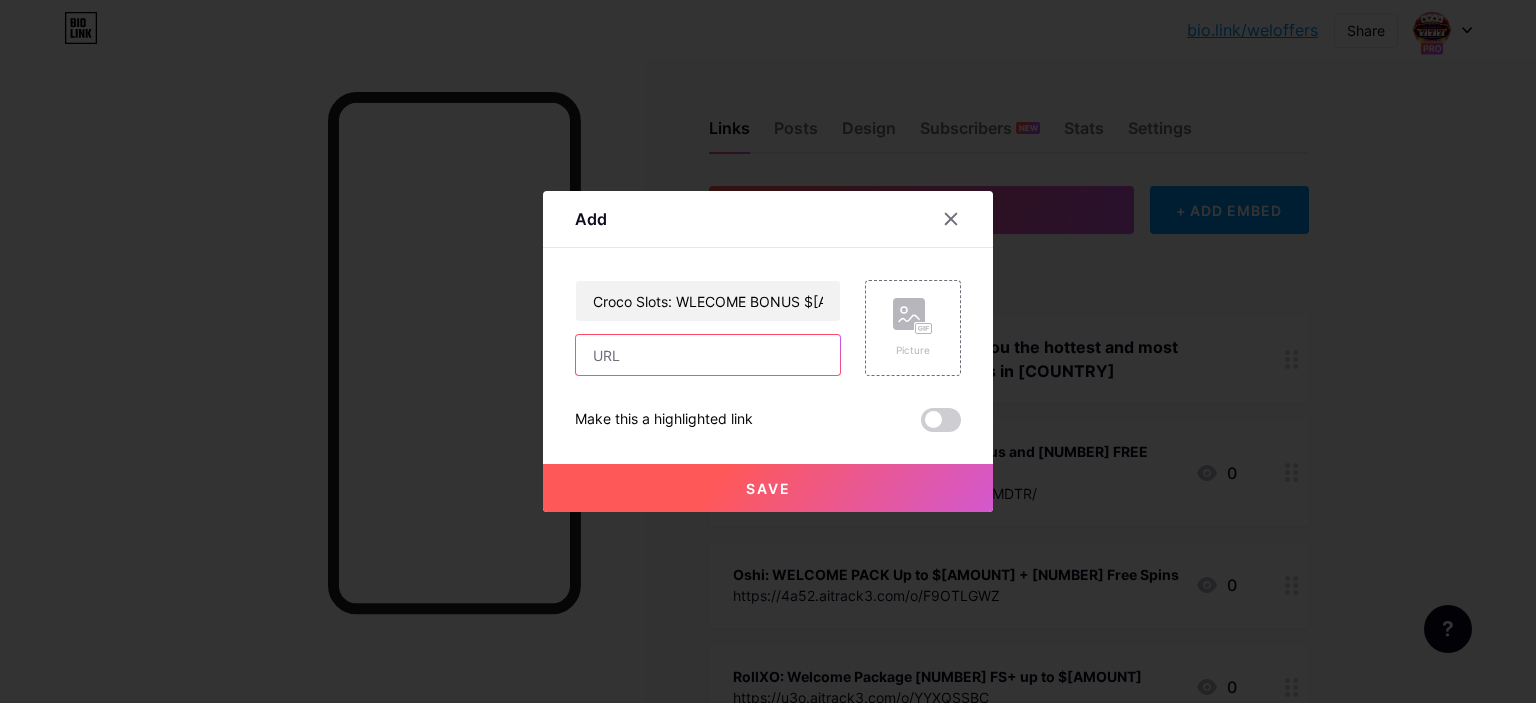 click at bounding box center [708, 355] 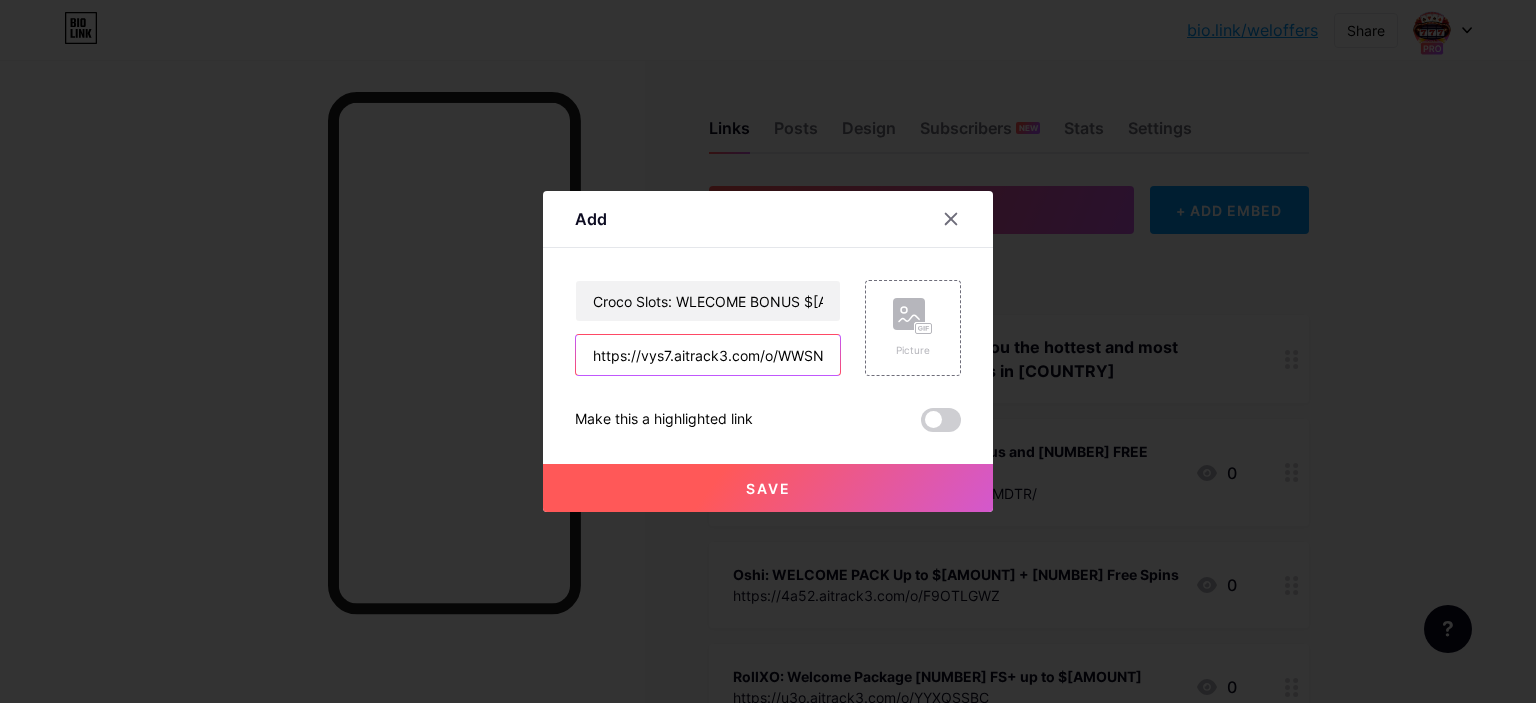 scroll, scrollTop: 0, scrollLeft: 40, axis: horizontal 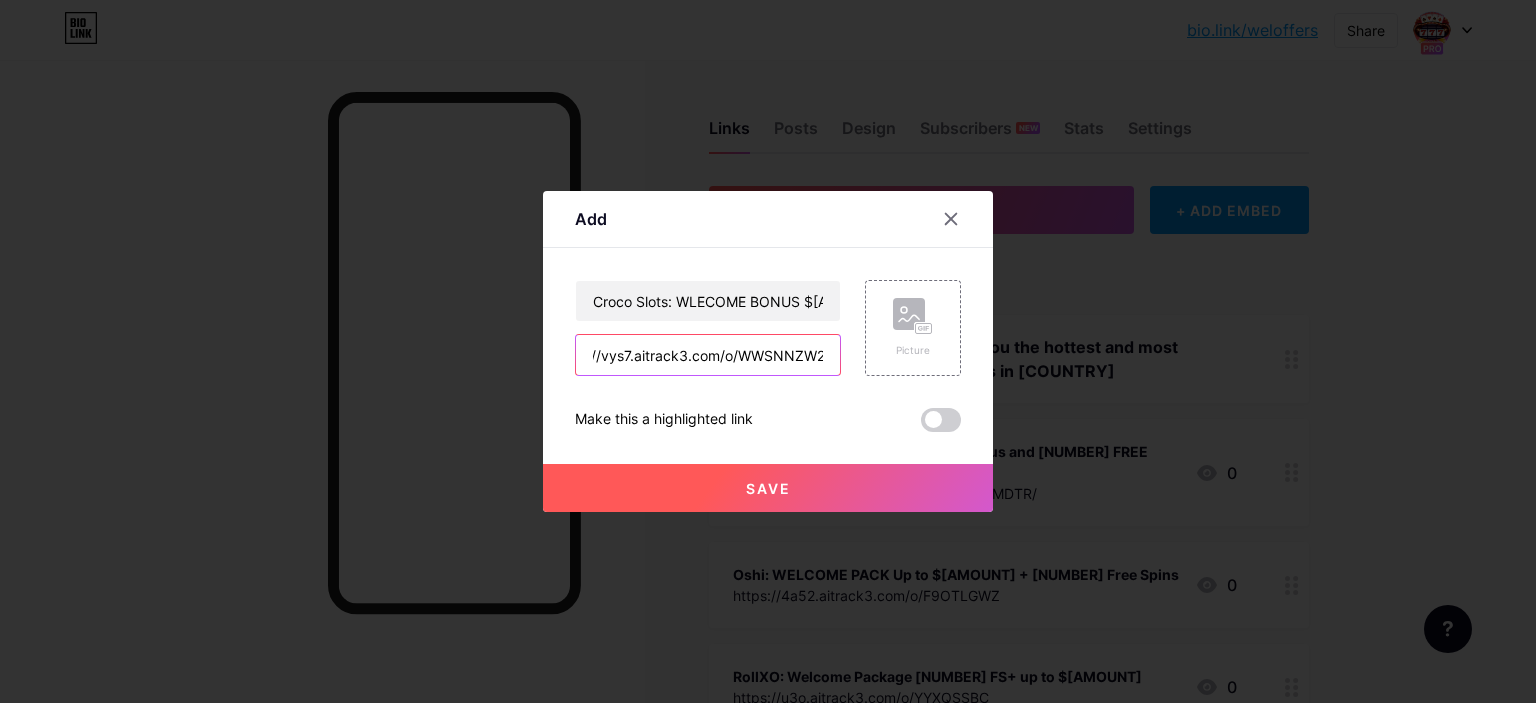 type on "https://vys7.aitrack3.com/o/WWSNNZW2" 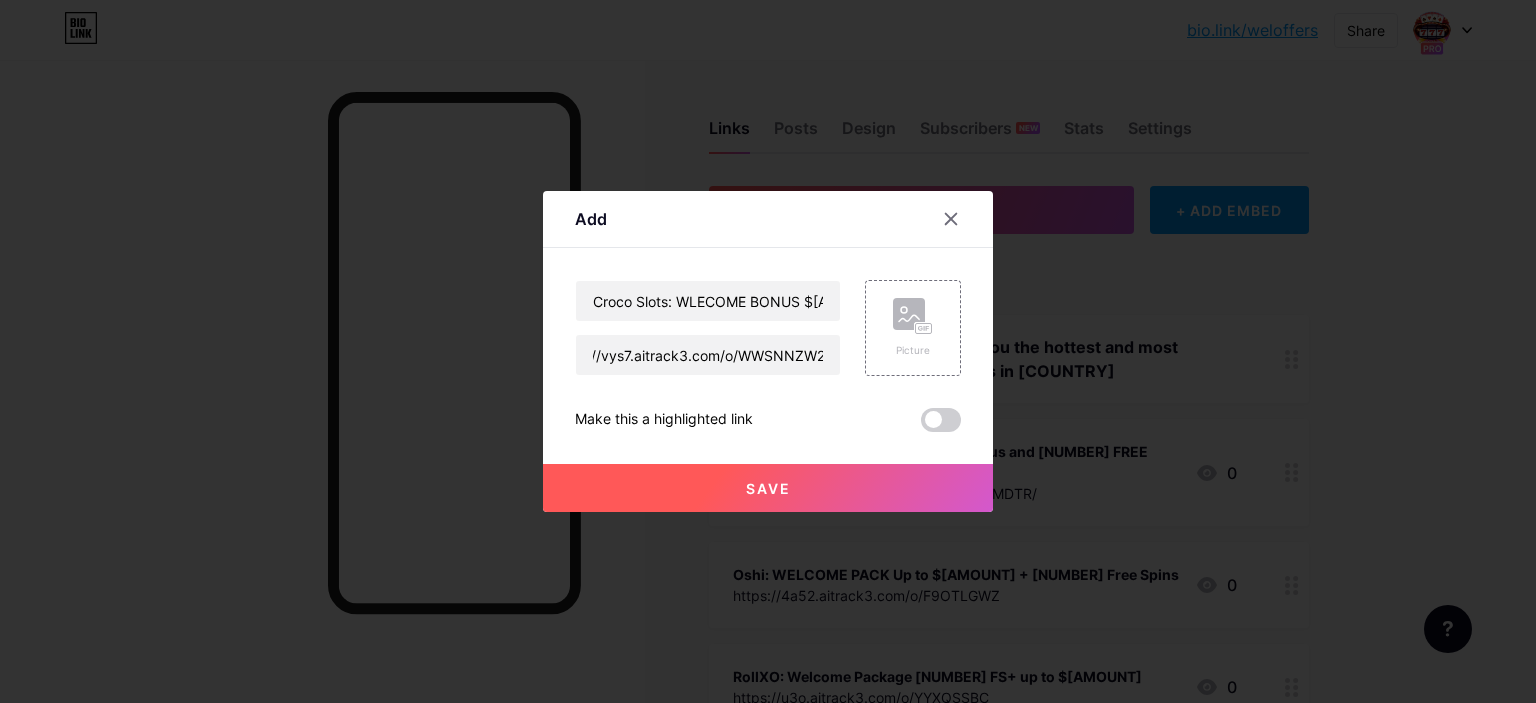 click at bounding box center (768, 351) 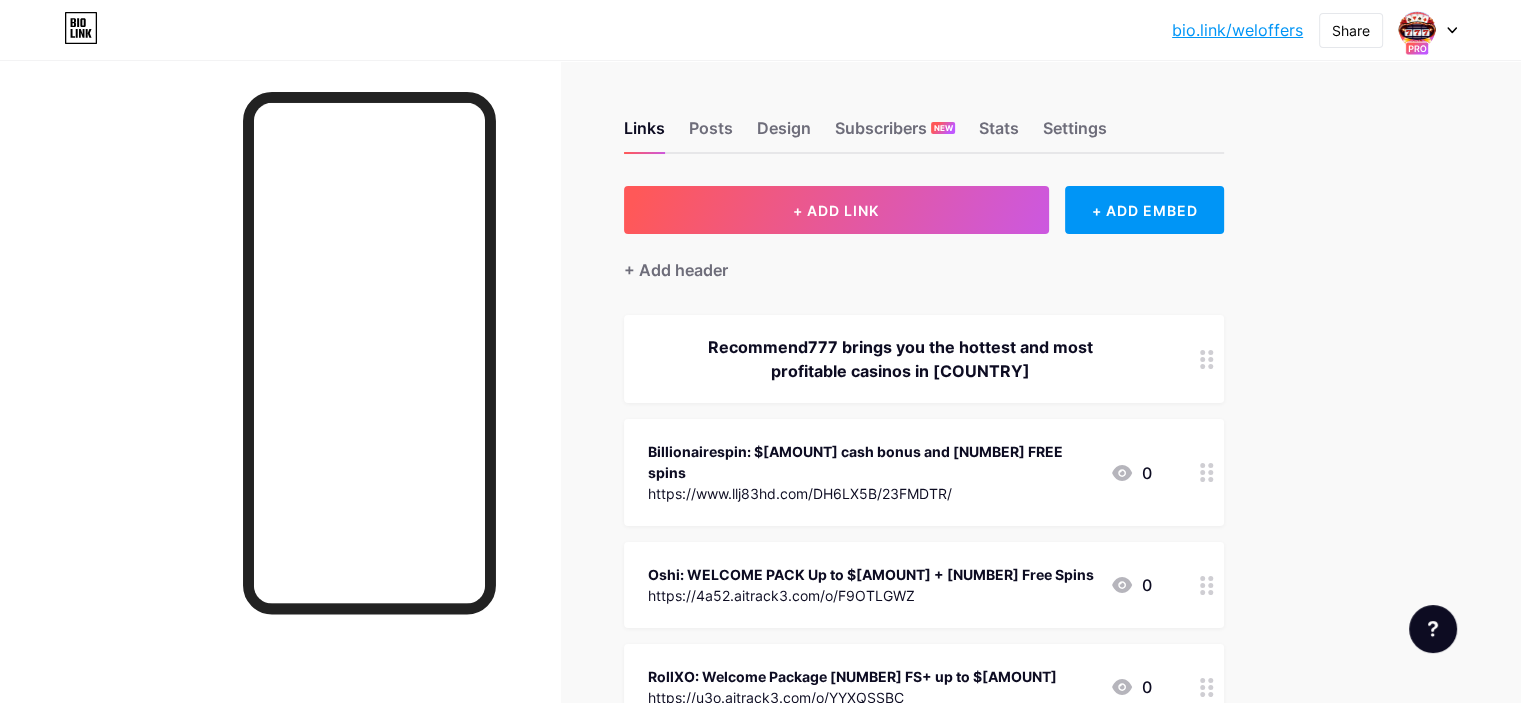 click on "Billionairespin: $[AMOUNT] cash bonus and [NUMBER] FREE spins
https://www.llj83hd.com/DH6LX5B/23FMDTR/
0" at bounding box center (924, 472) 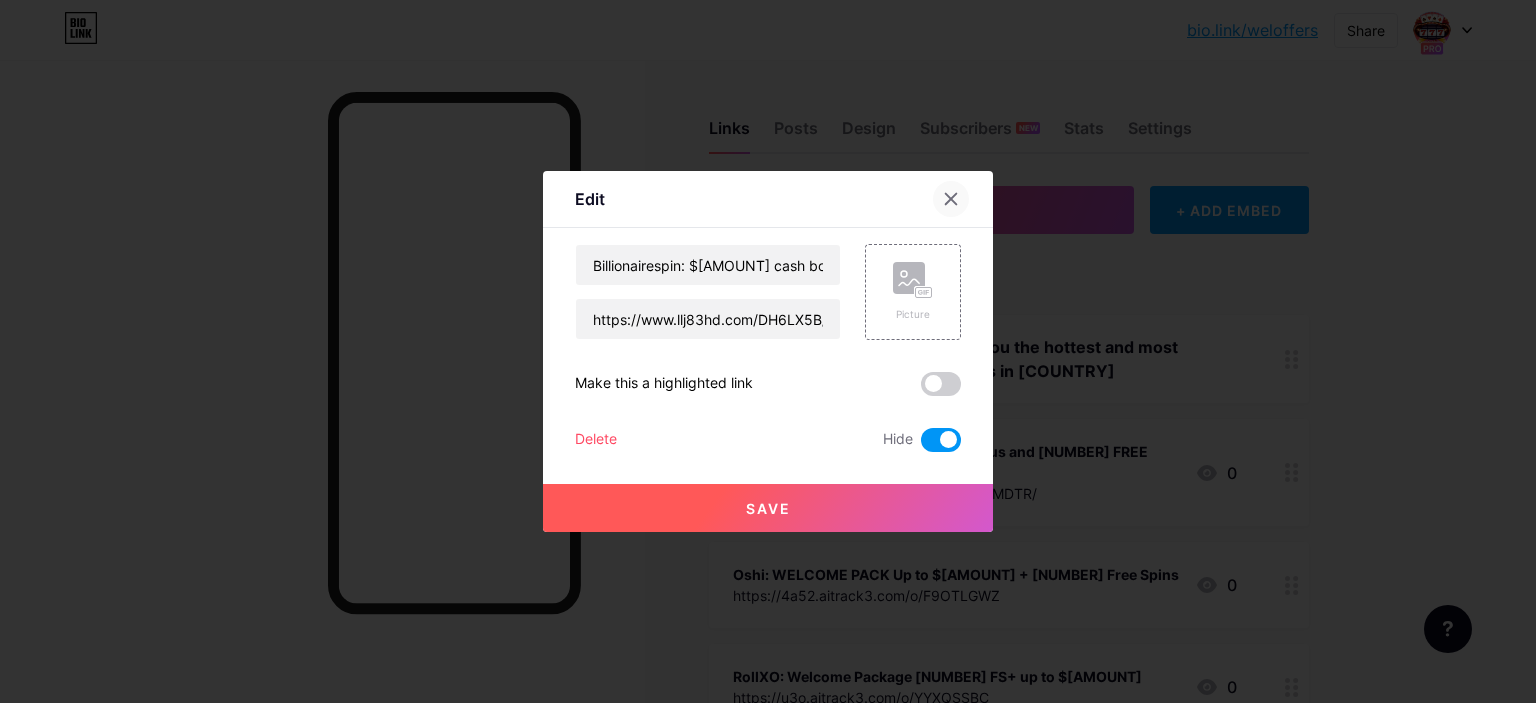 click at bounding box center [951, 199] 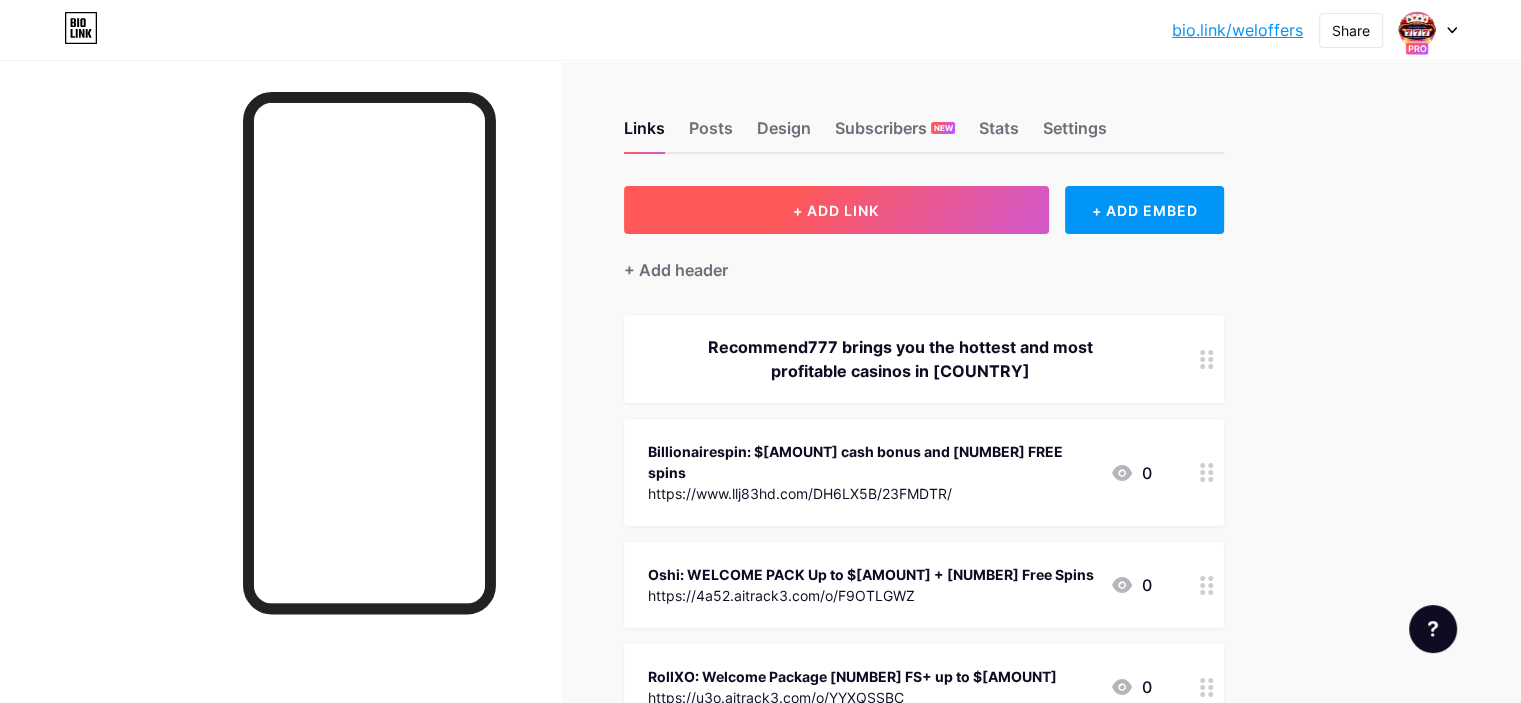 click on "+ ADD LINK" at bounding box center (836, 210) 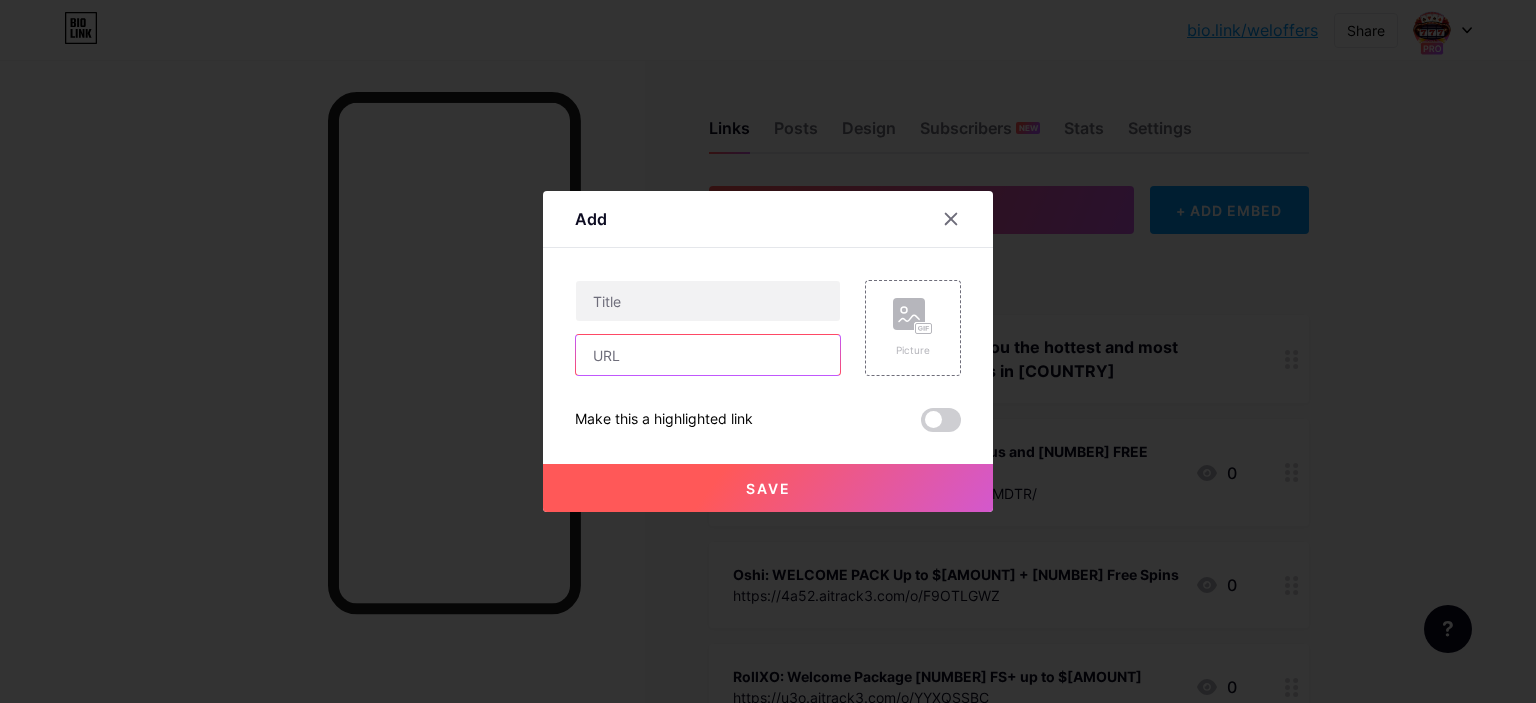 click at bounding box center [708, 355] 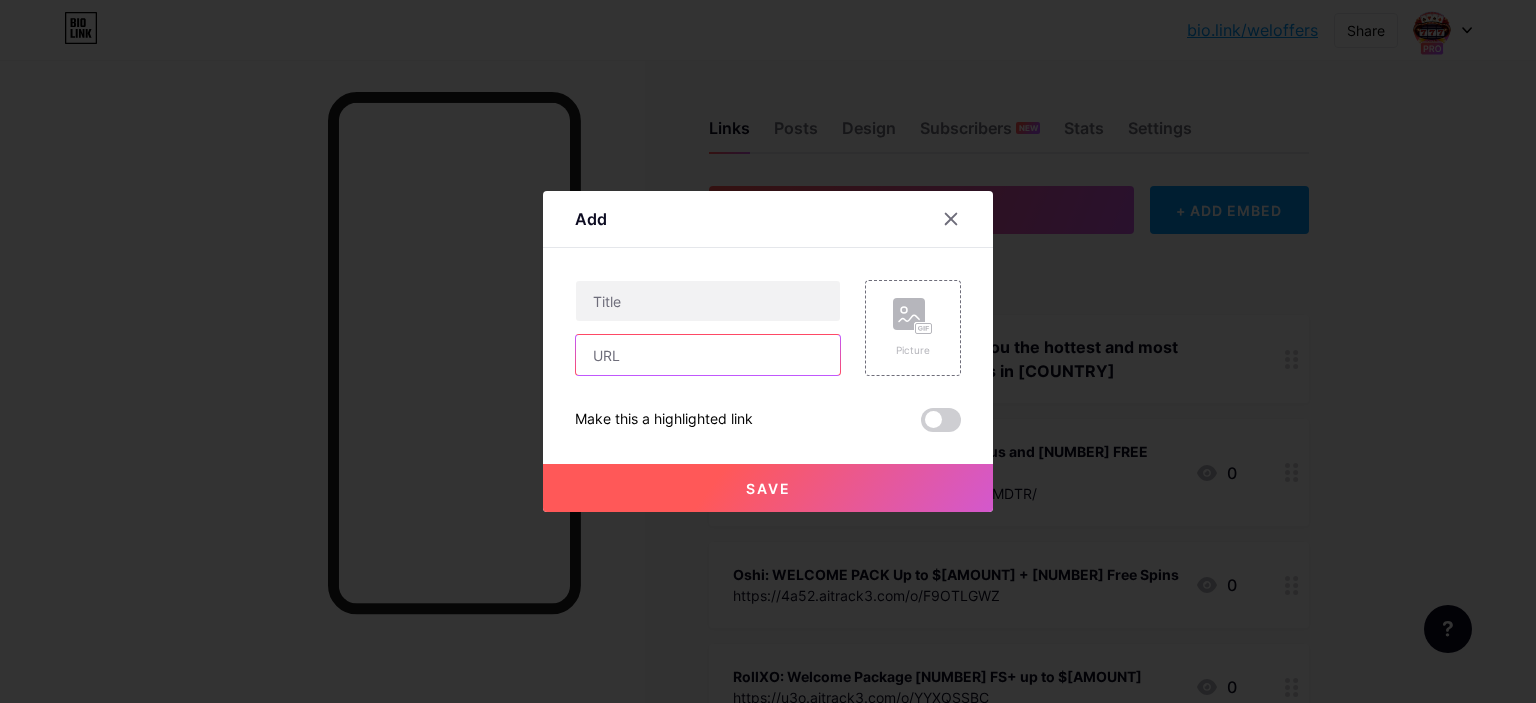 paste on "https://vys7.aitrack3.com/o/WWSNNZW2" 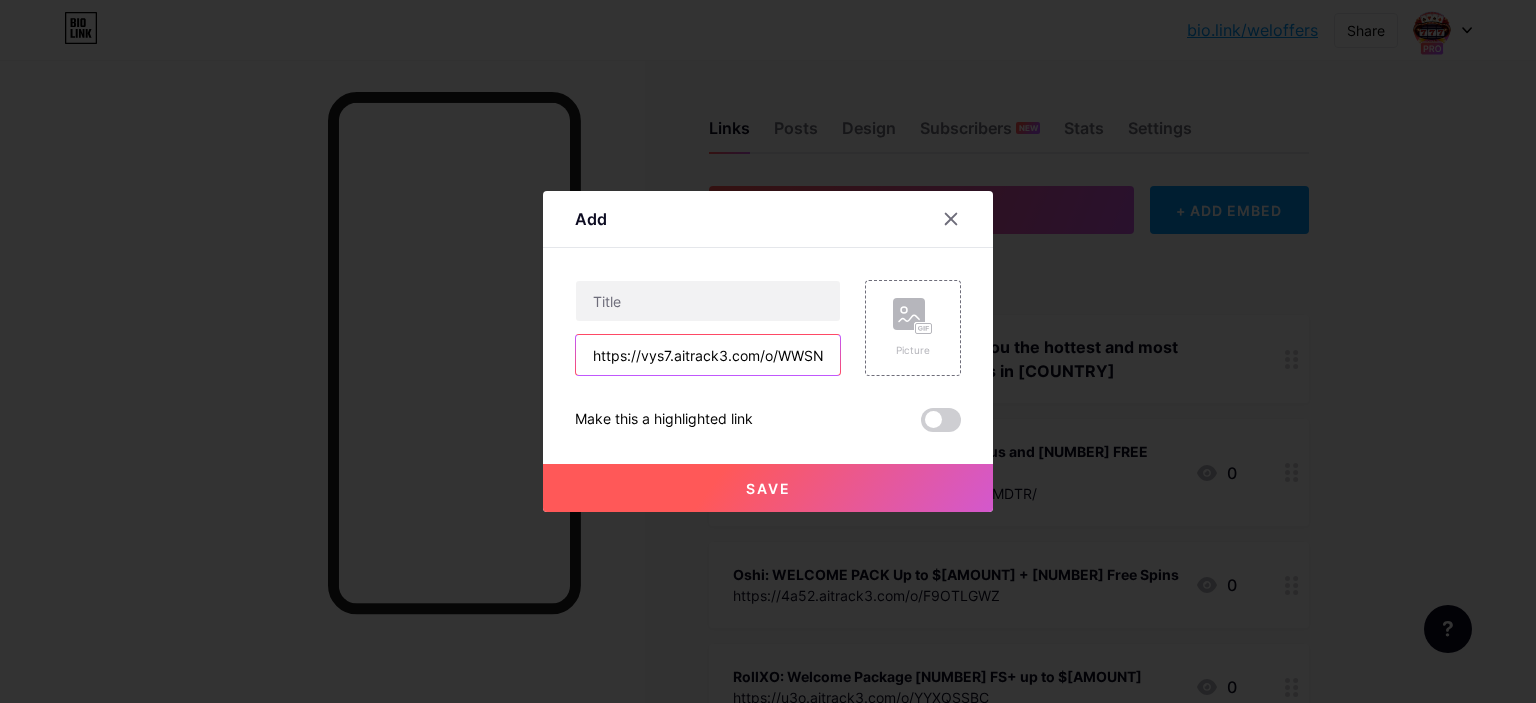 scroll, scrollTop: 0, scrollLeft: 40, axis: horizontal 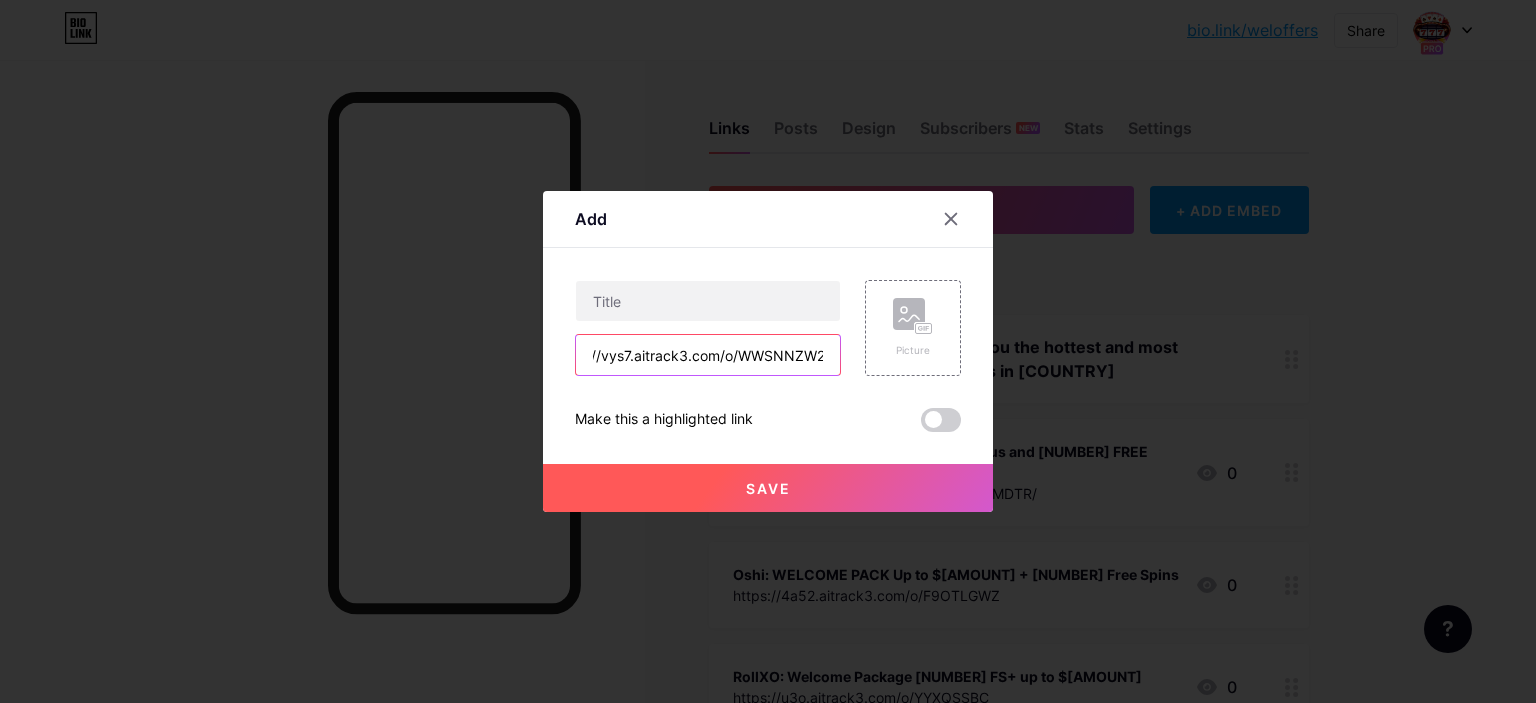 type on "https://vys7.aitrack3.com/o/WWSNNZW2" 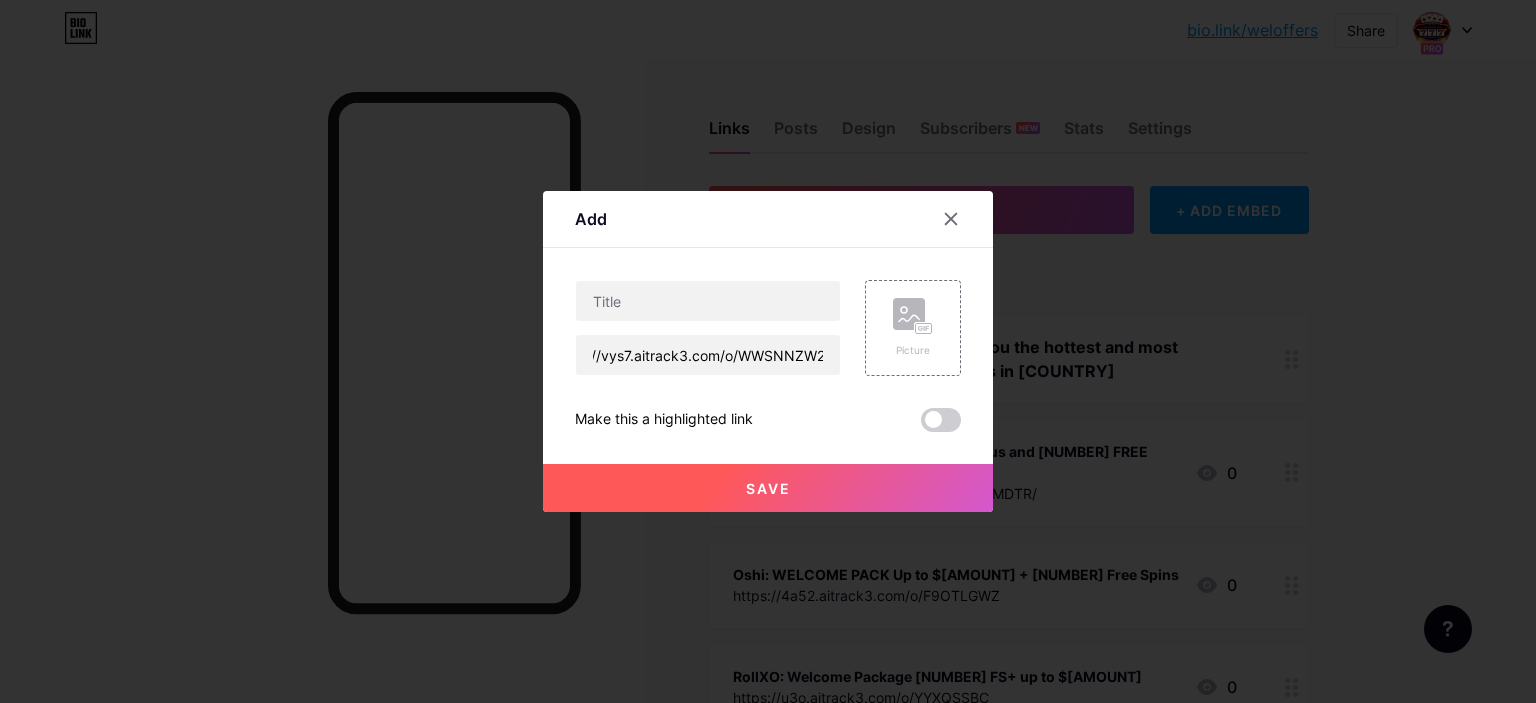 scroll, scrollTop: 0, scrollLeft: 0, axis: both 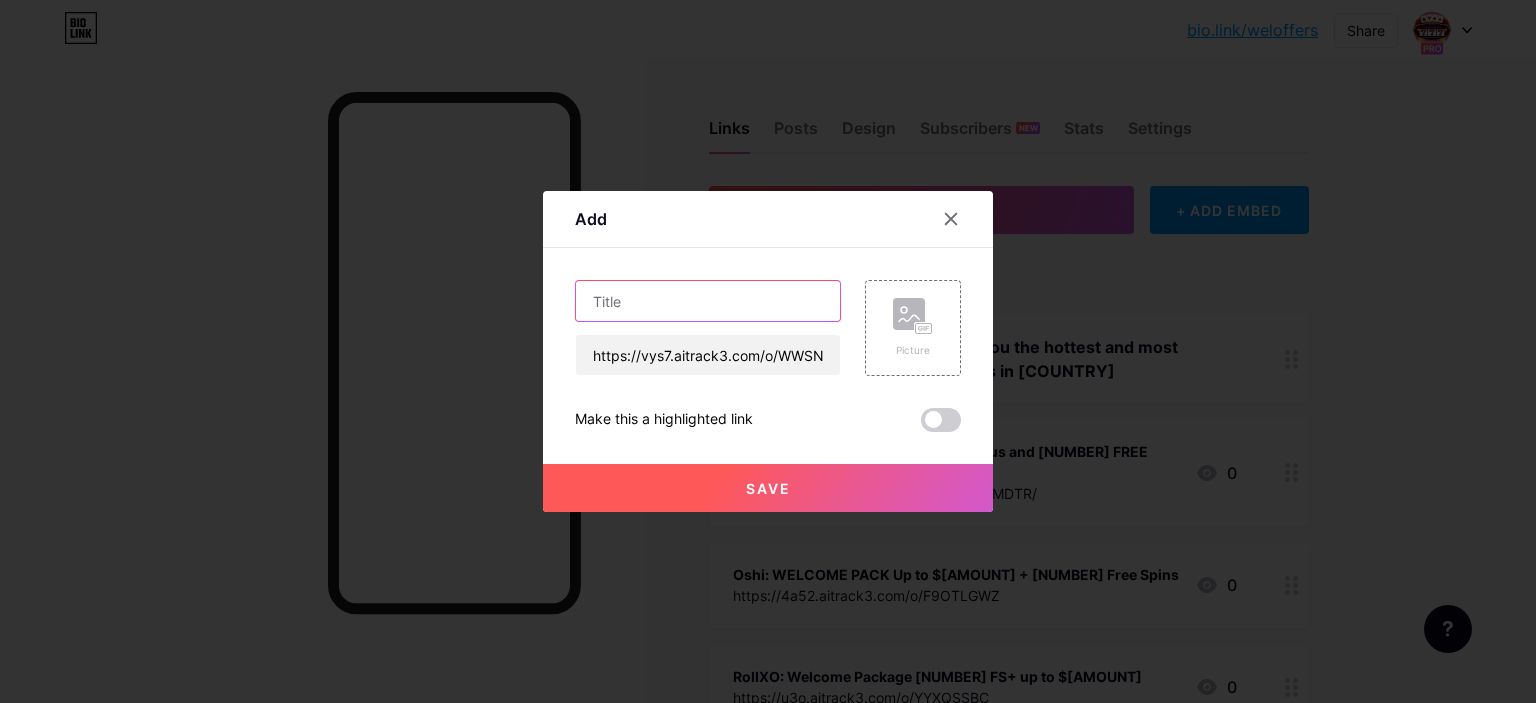 click at bounding box center (708, 301) 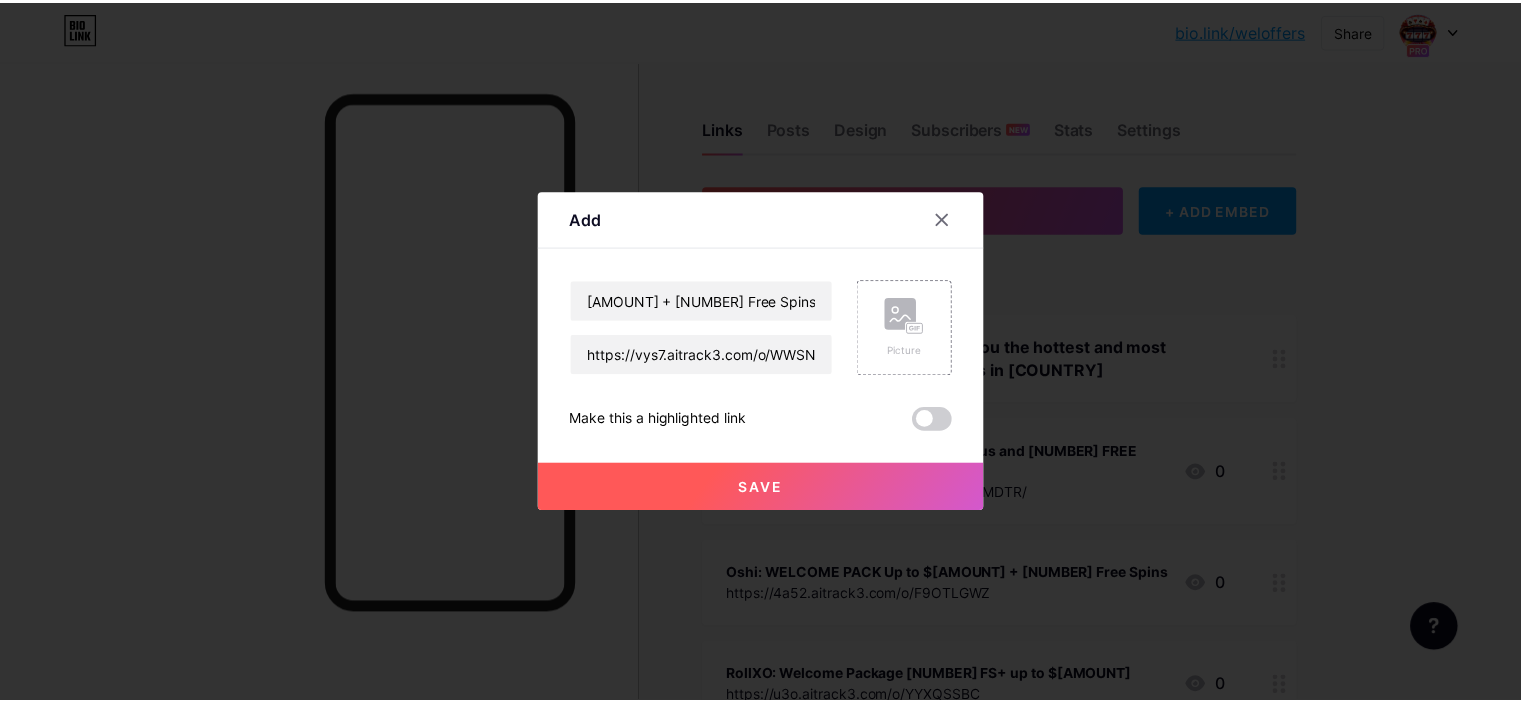 scroll, scrollTop: 0, scrollLeft: 0, axis: both 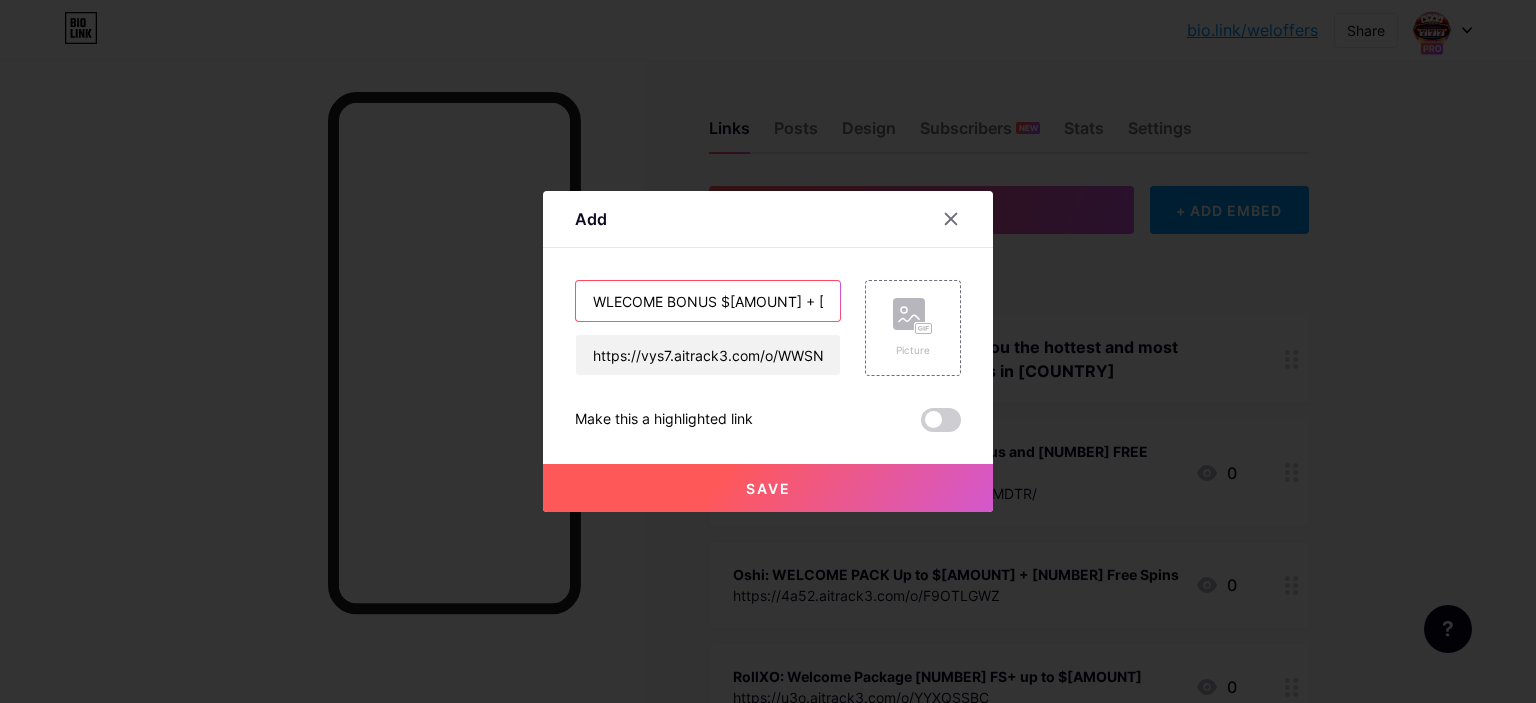 click on "WLECOME BONUS $[AMOUNT] + [NUMBER] Free Spins Code: CS1" at bounding box center [708, 301] 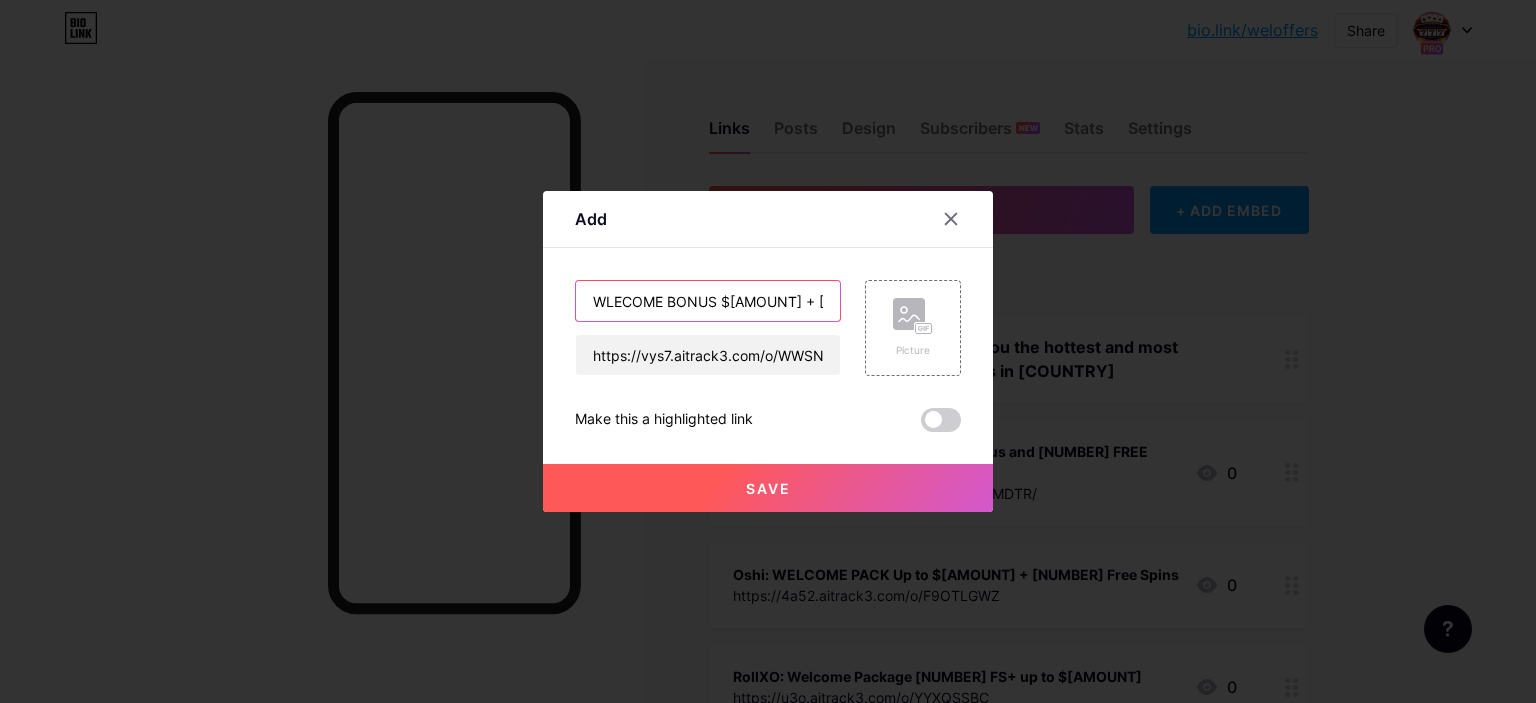 paste on "Croco Slots" 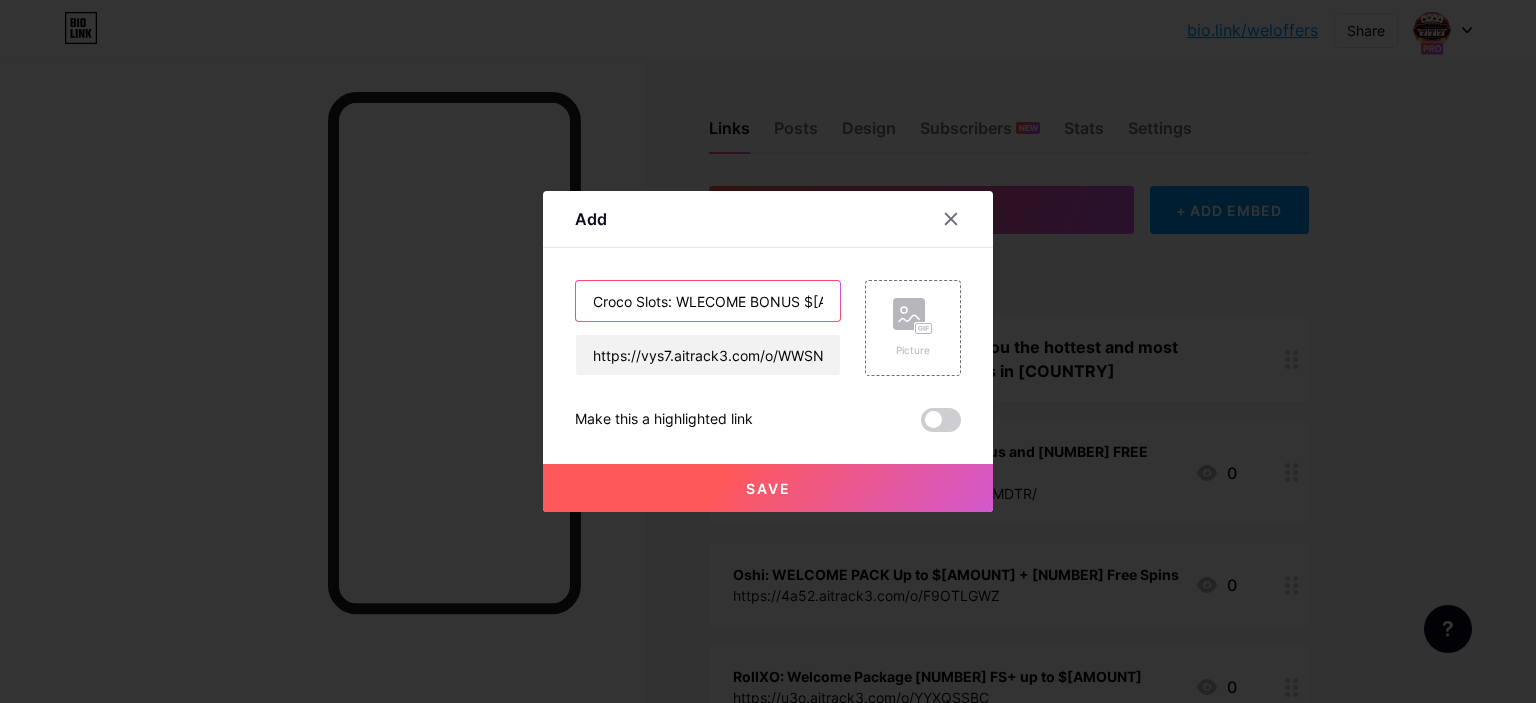 type on "Croco Slots: WLECOME BONUS $[AMOUNT] + [NUMBER] Free Spins Code: CS1" 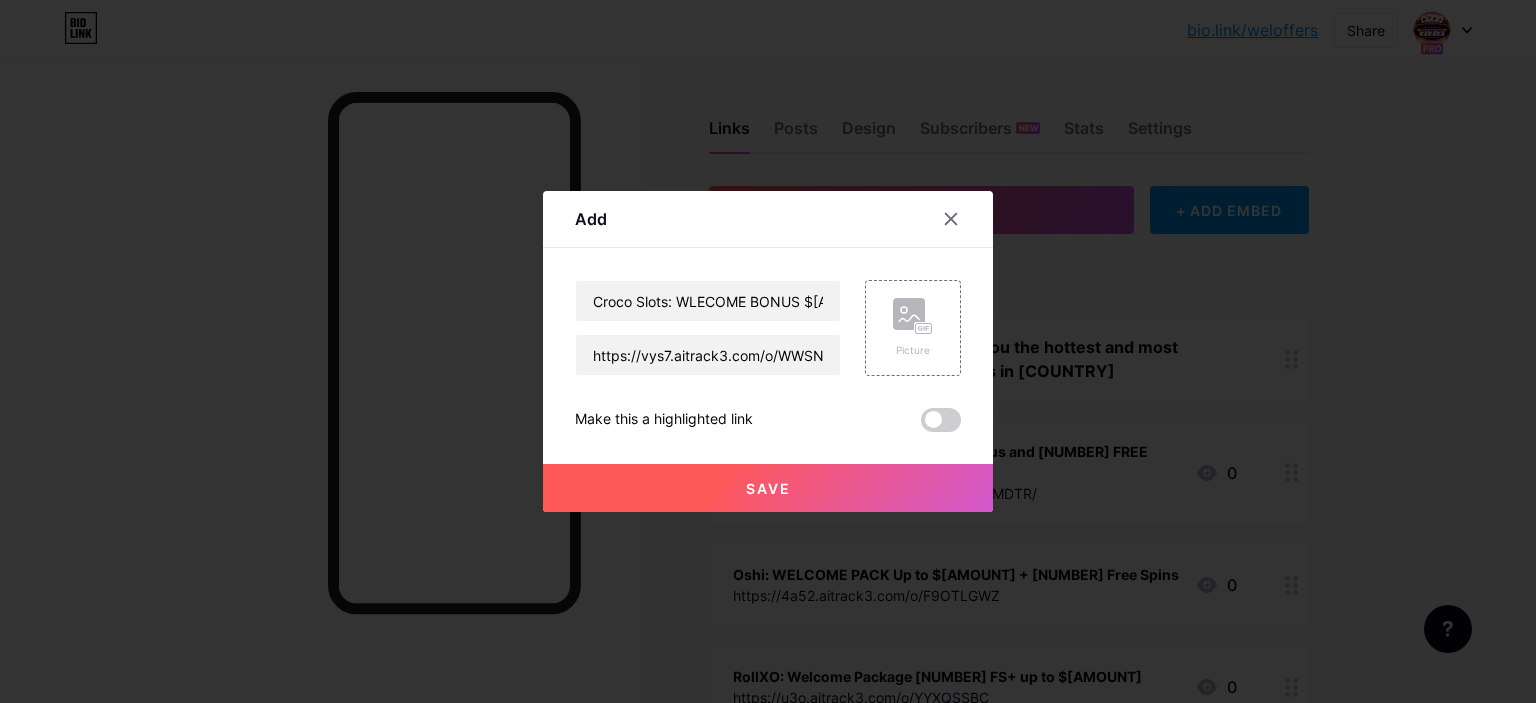 click on "Save" at bounding box center [768, 488] 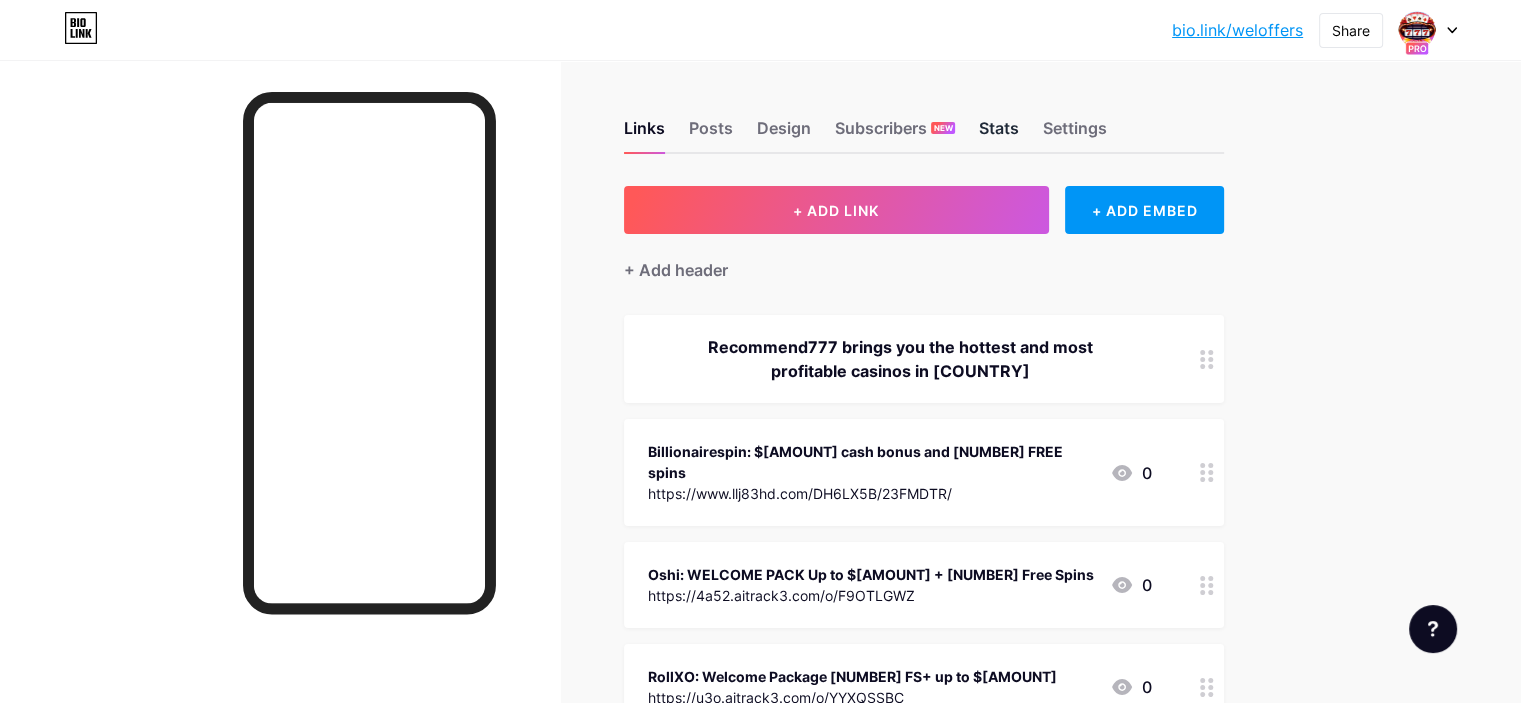 click on "Stats" at bounding box center [999, 134] 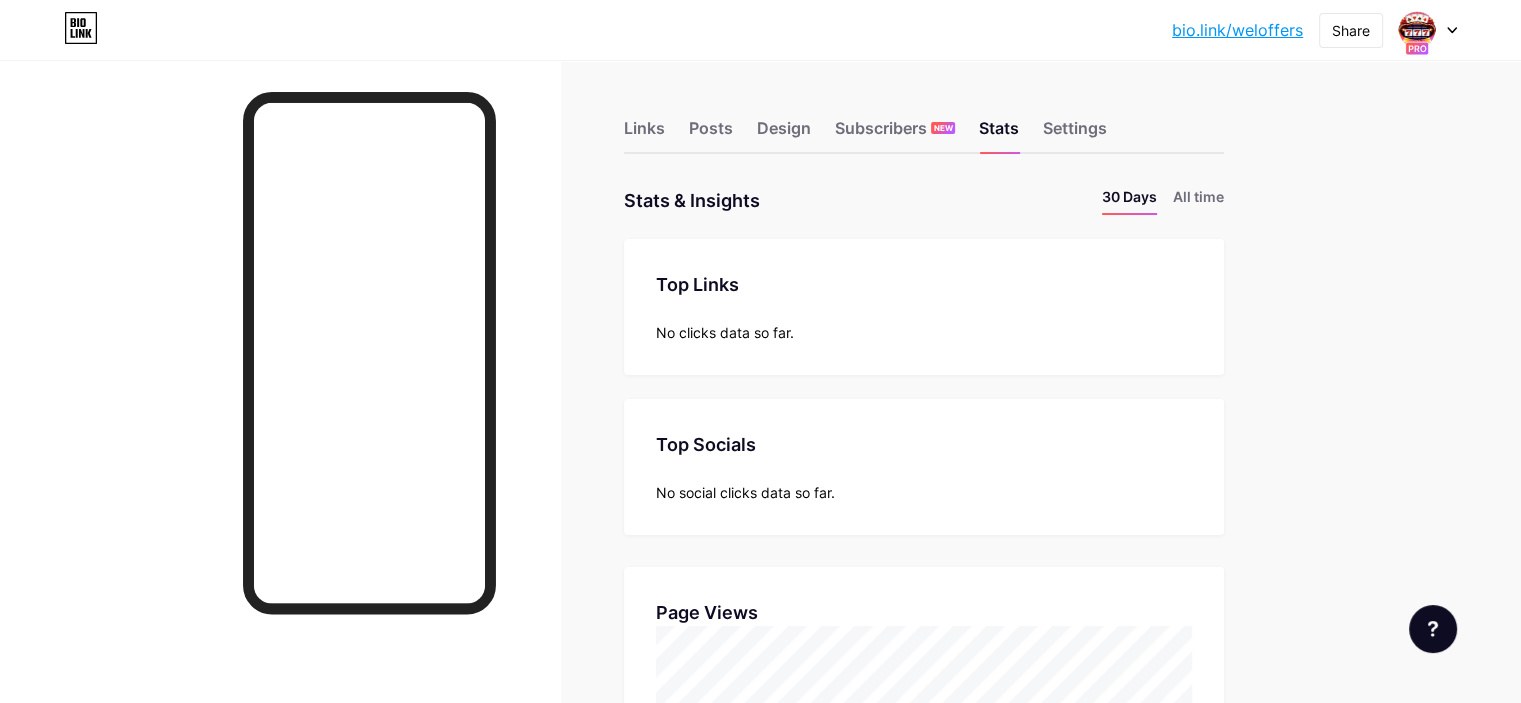 scroll, scrollTop: 999296, scrollLeft: 998479, axis: both 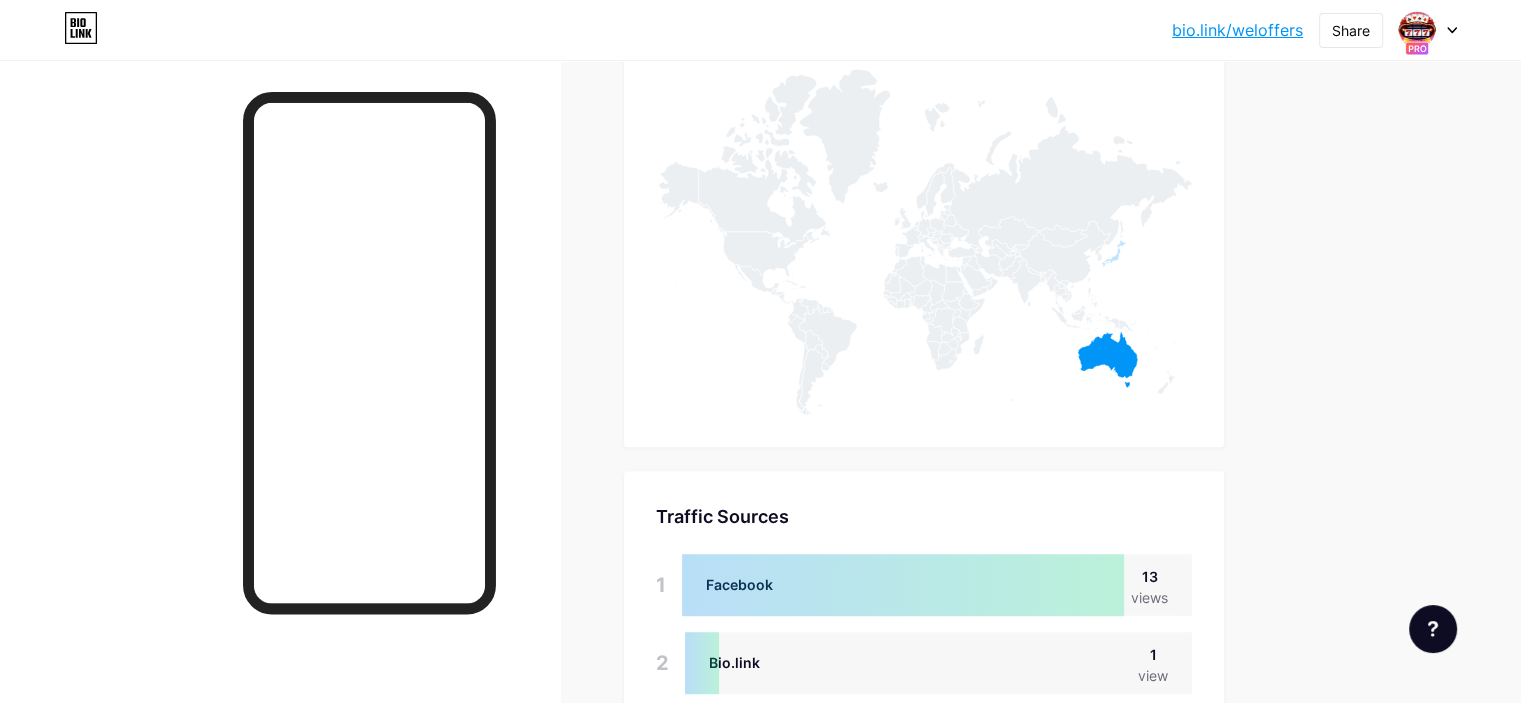 click 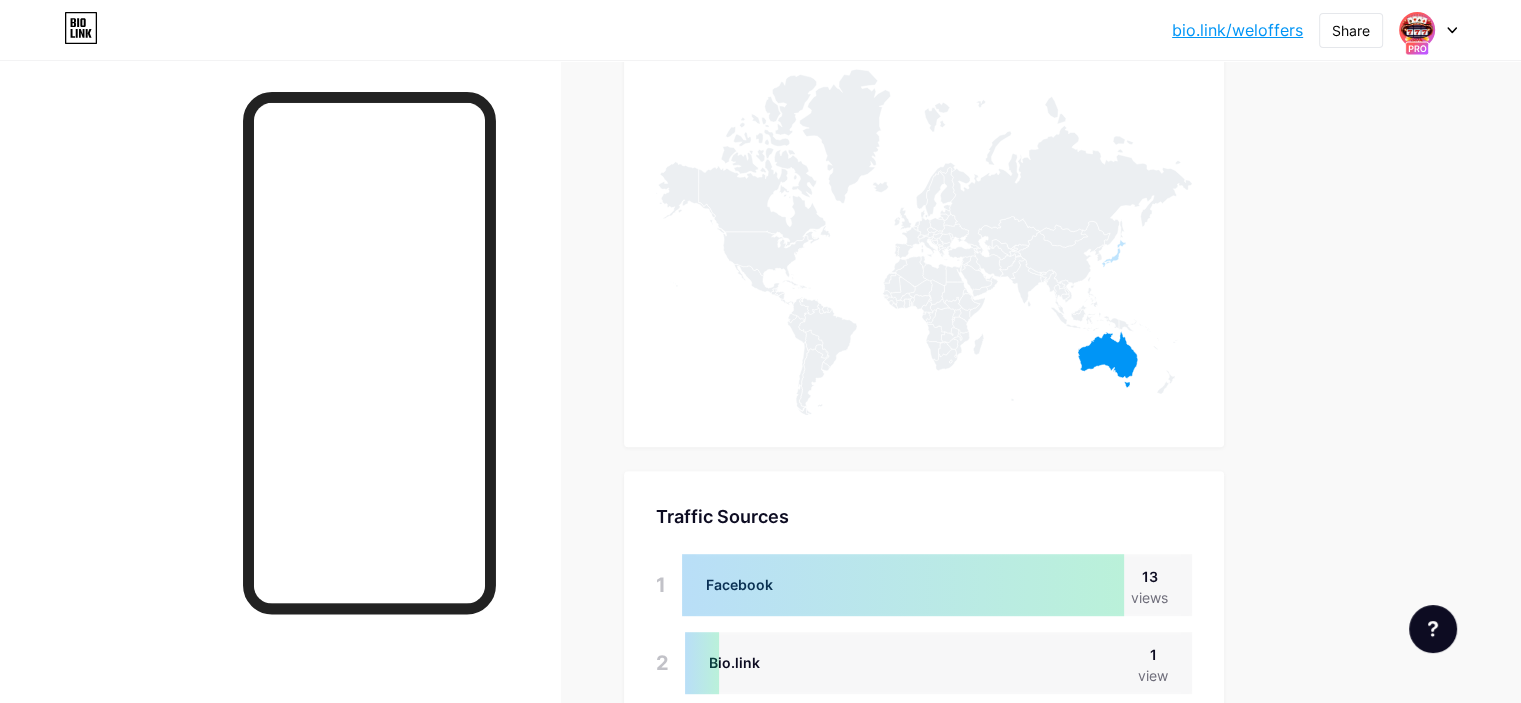 click at bounding box center [1417, 30] 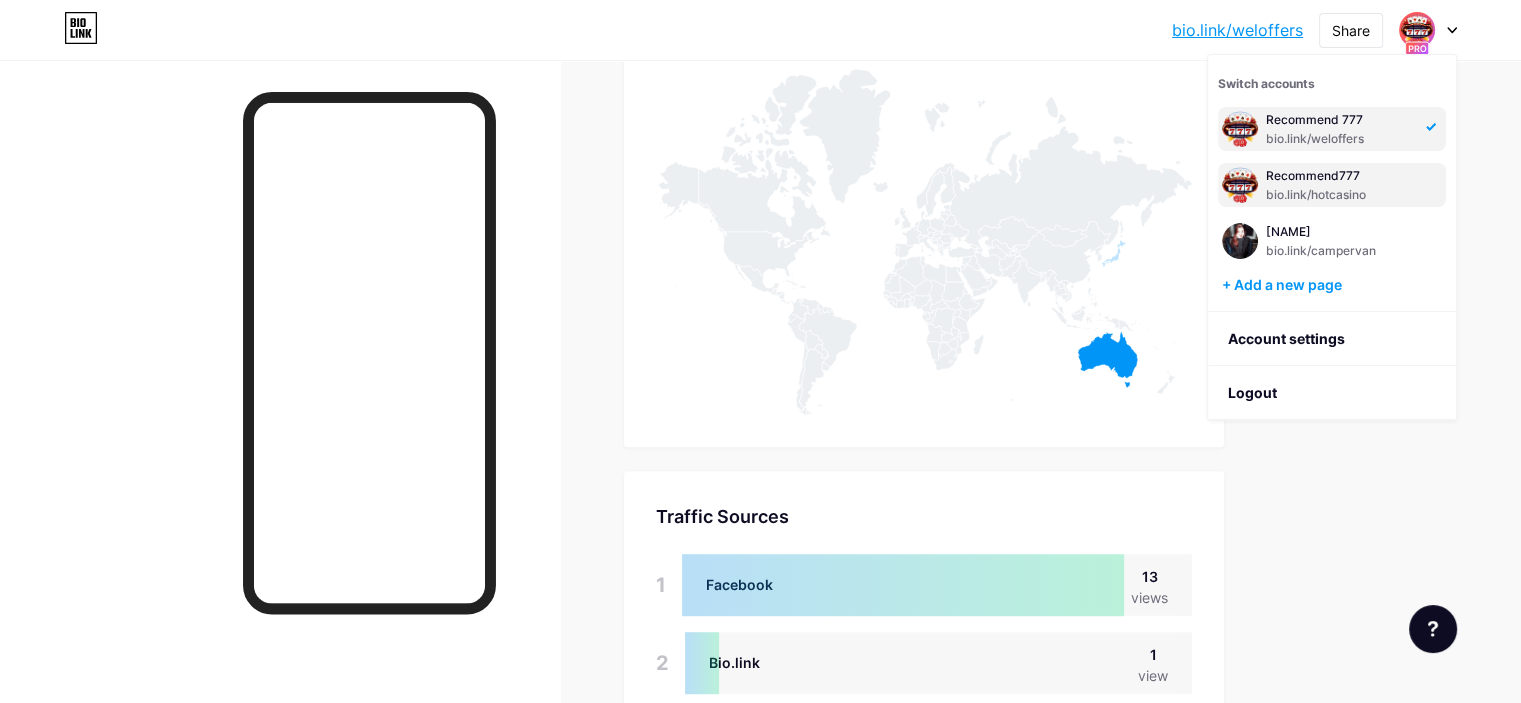 click on "Recommend777" at bounding box center [1340, 176] 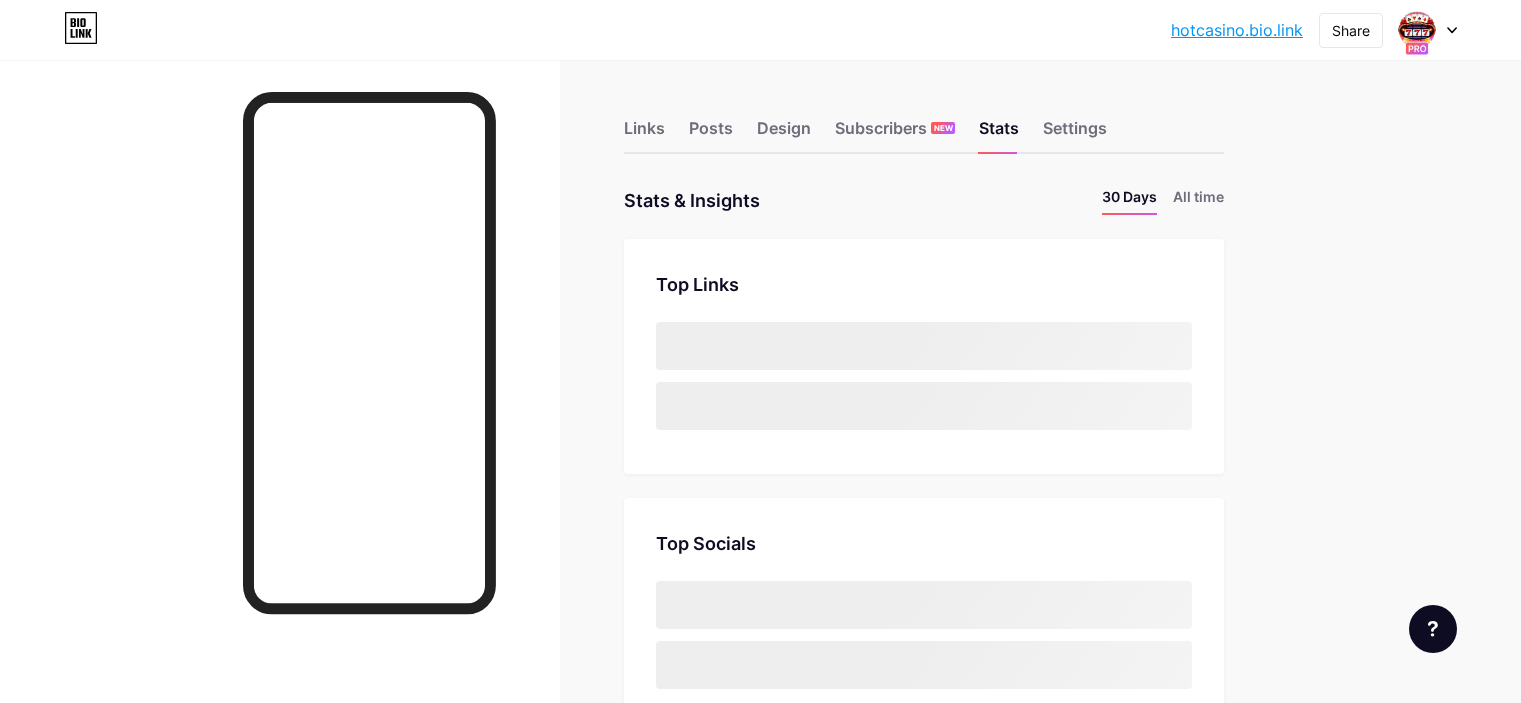 scroll, scrollTop: 0, scrollLeft: 0, axis: both 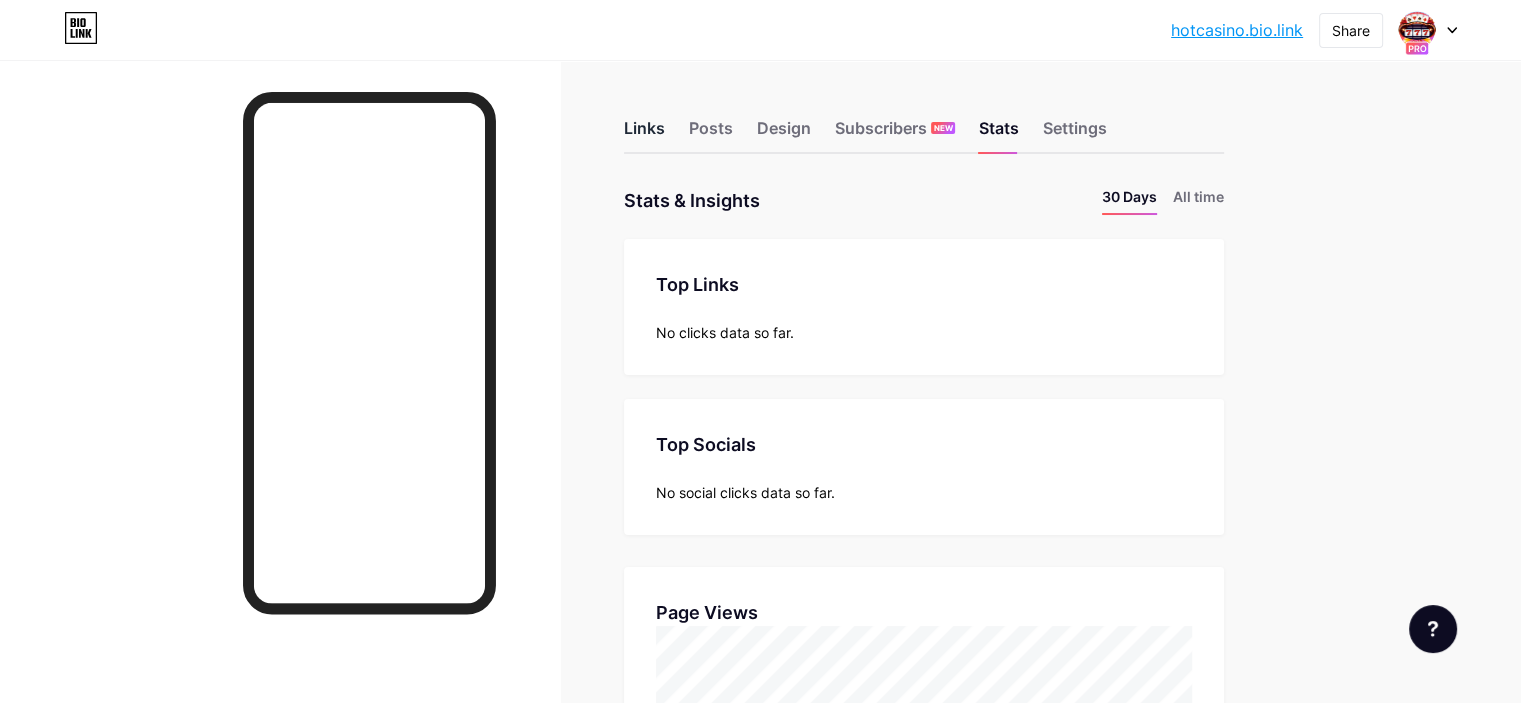 click on "Links" at bounding box center [644, 134] 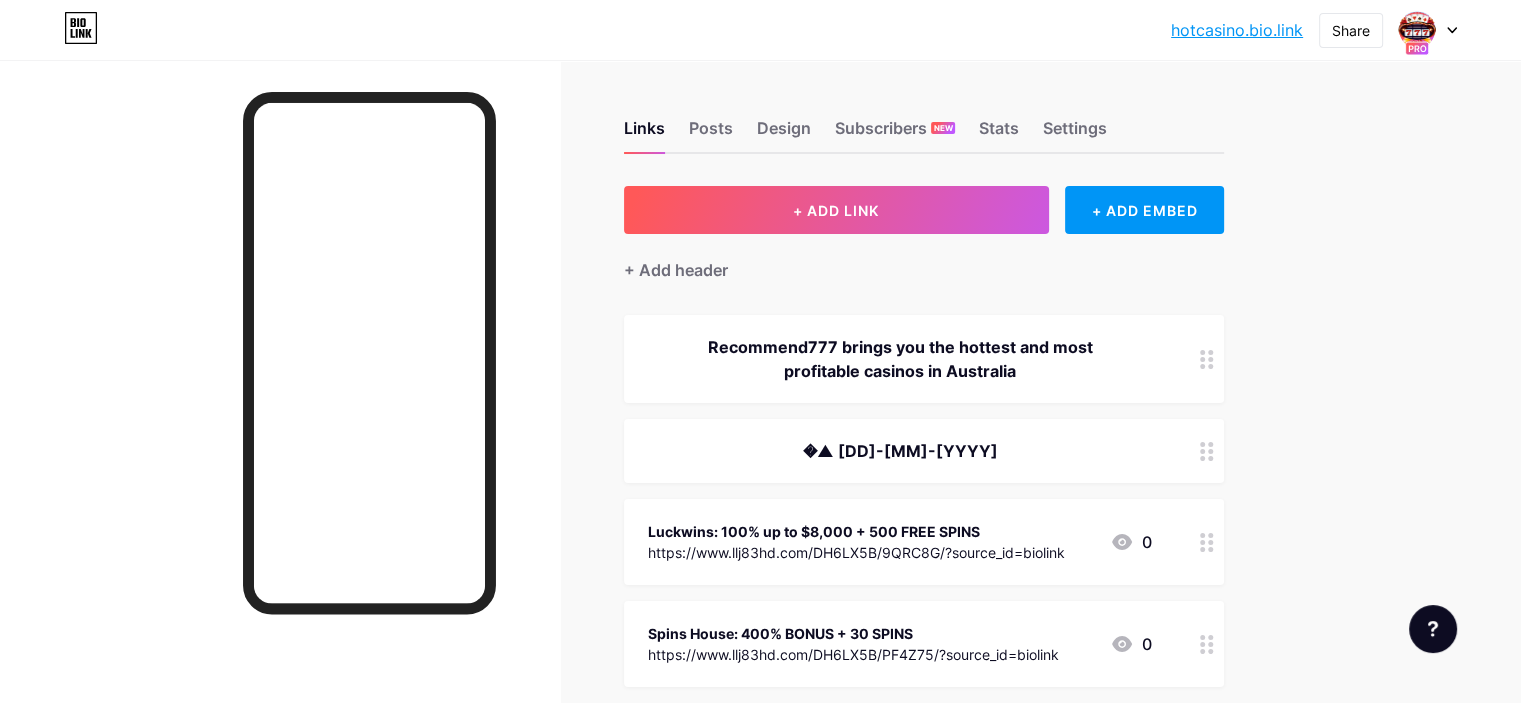 click 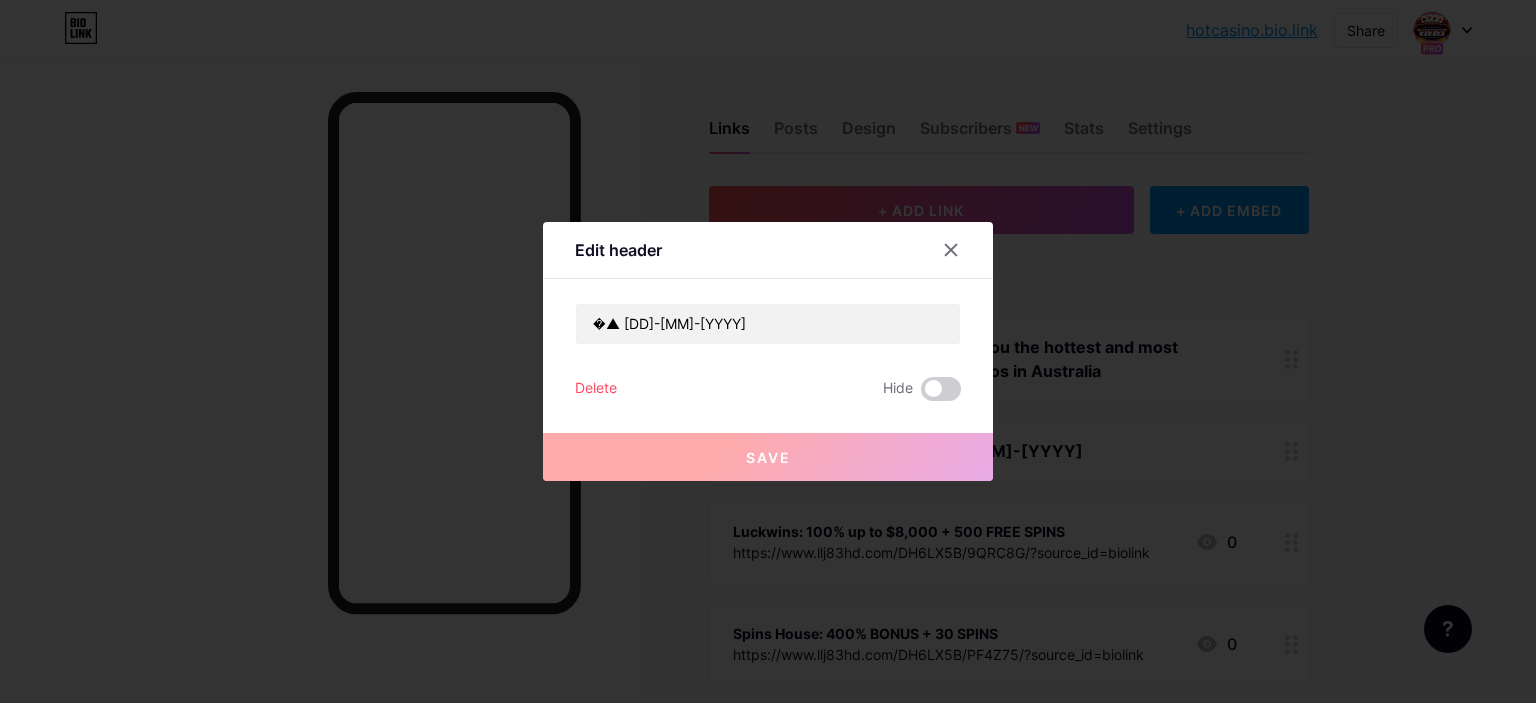 click on "Delete" at bounding box center (596, 389) 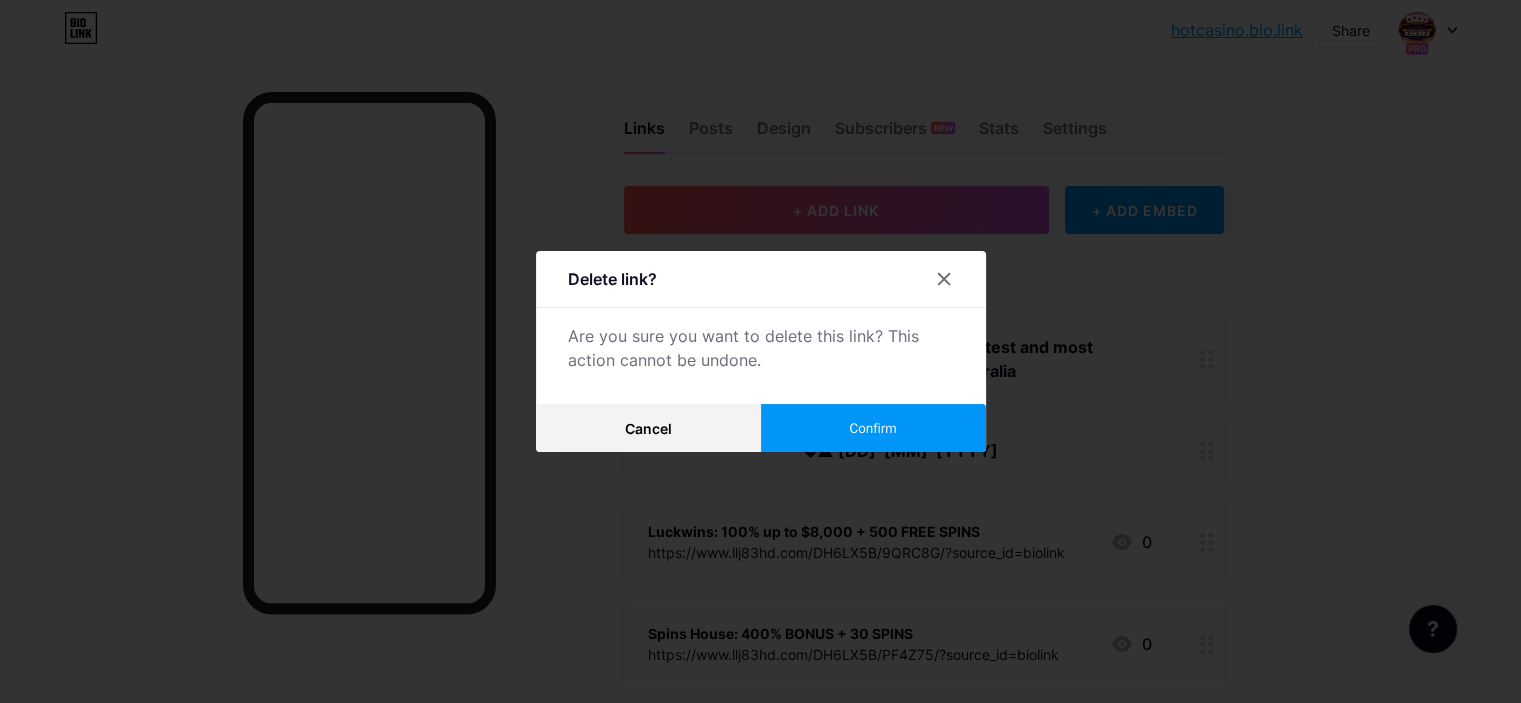 click on "Confirm" at bounding box center [873, 428] 